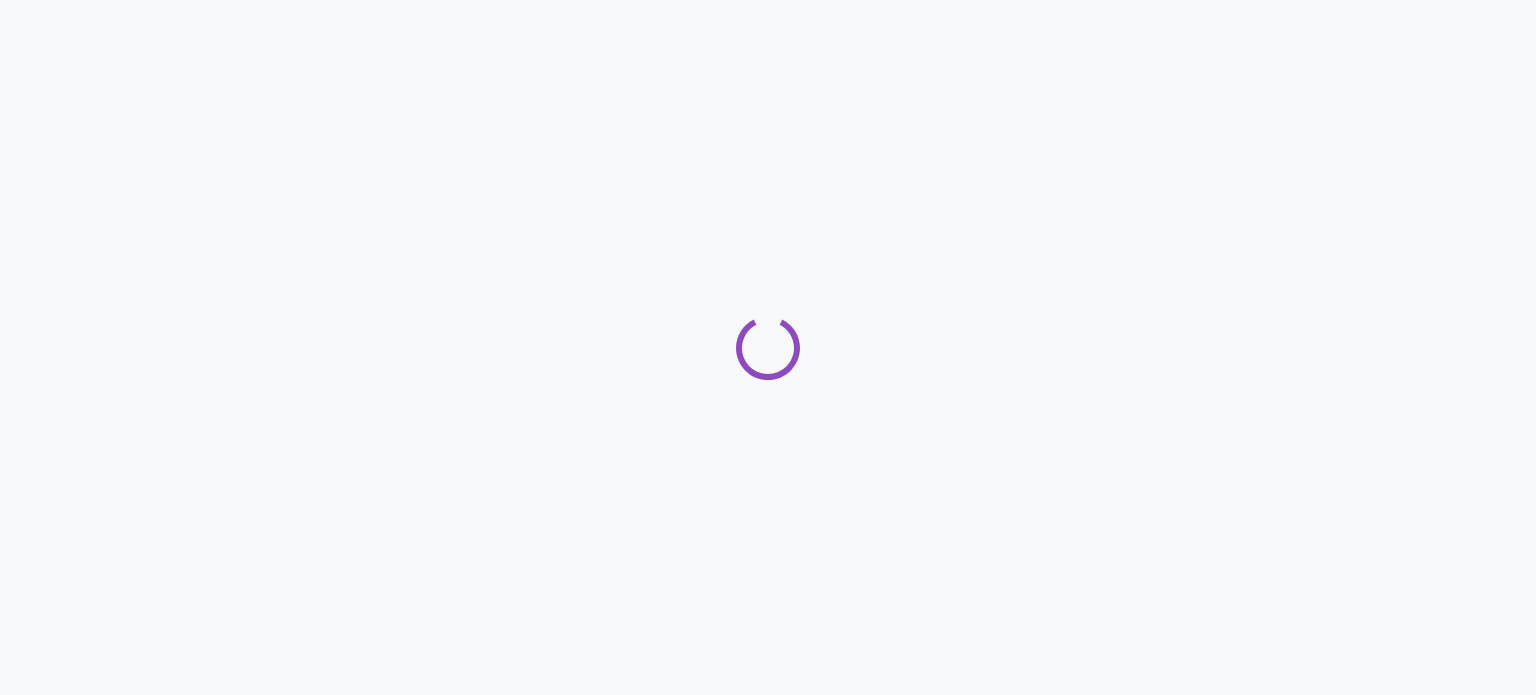 scroll, scrollTop: 0, scrollLeft: 0, axis: both 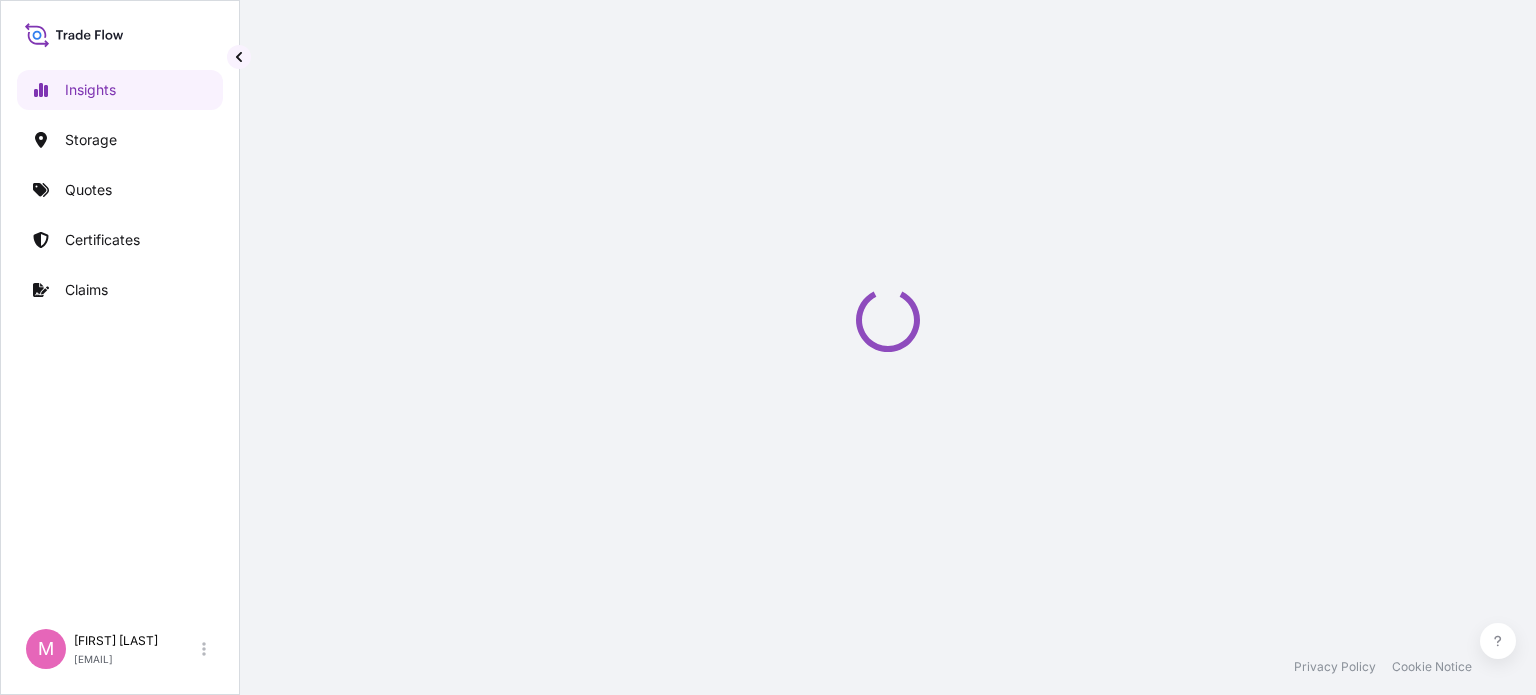 select on "2025" 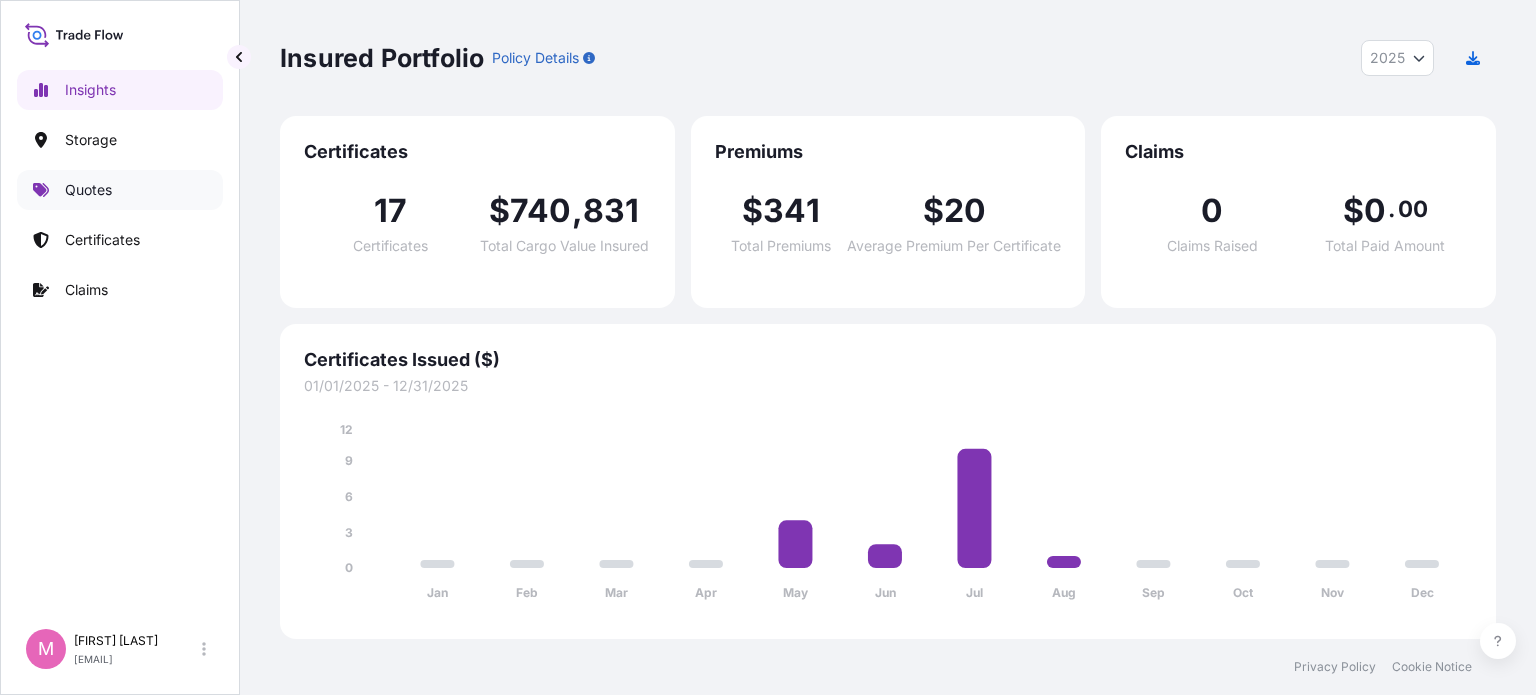 click on "Quotes" at bounding box center (88, 190) 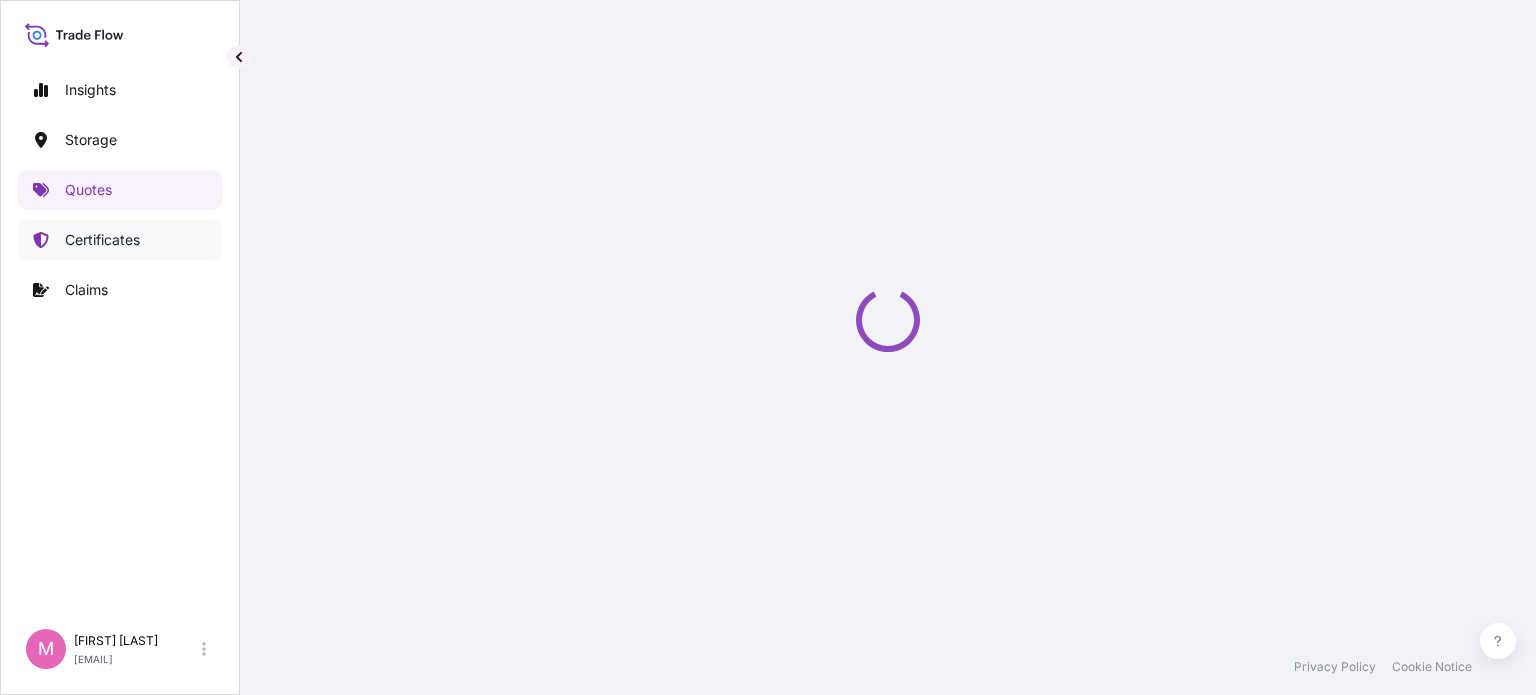 click on "Certificates" at bounding box center (102, 240) 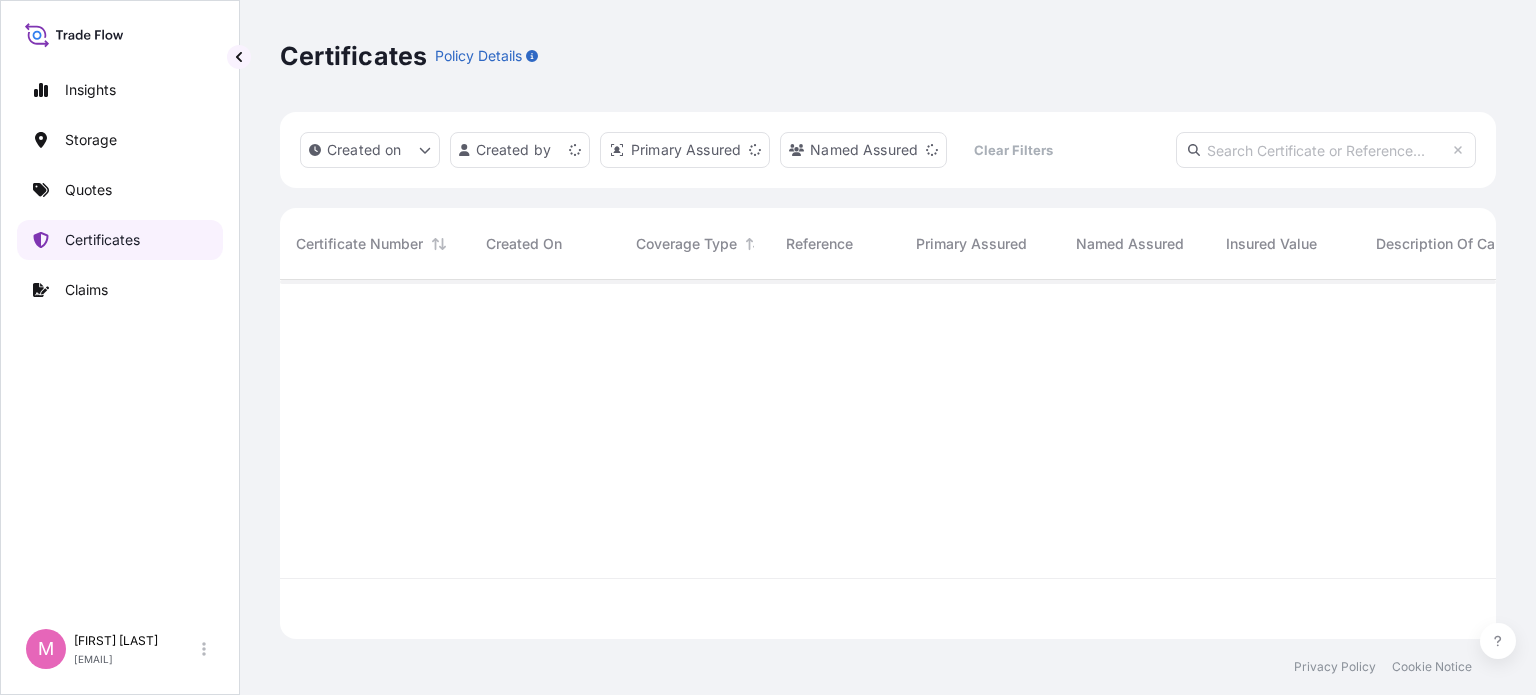 scroll, scrollTop: 16, scrollLeft: 16, axis: both 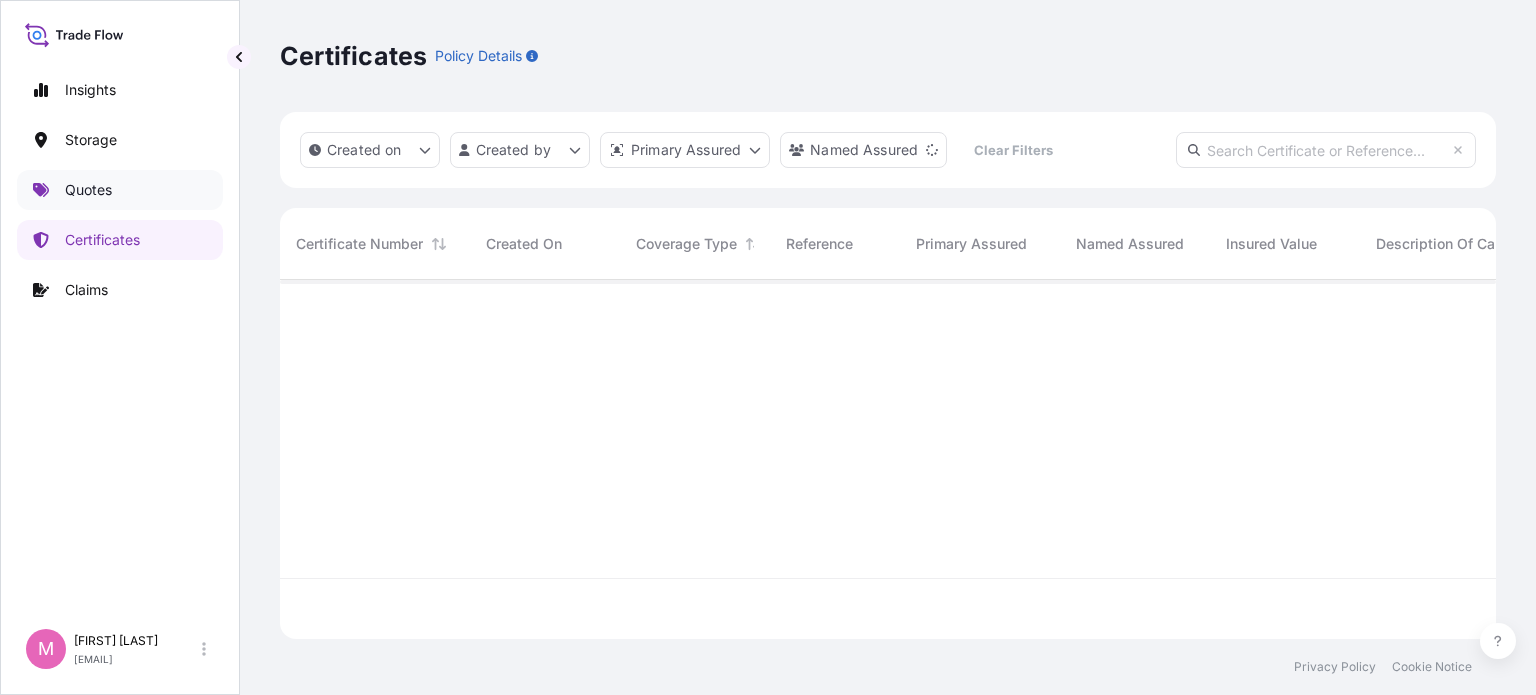 click on "Quotes" at bounding box center (88, 190) 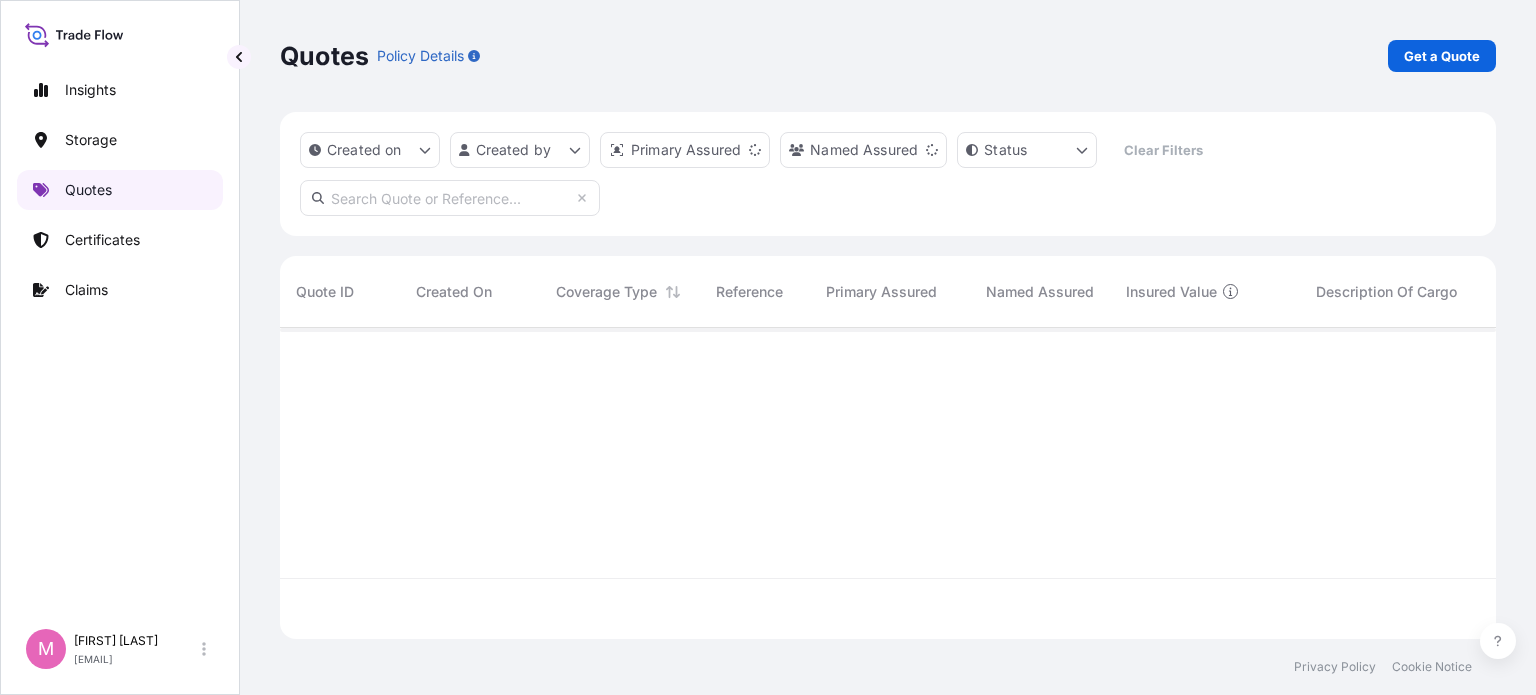 scroll, scrollTop: 16, scrollLeft: 16, axis: both 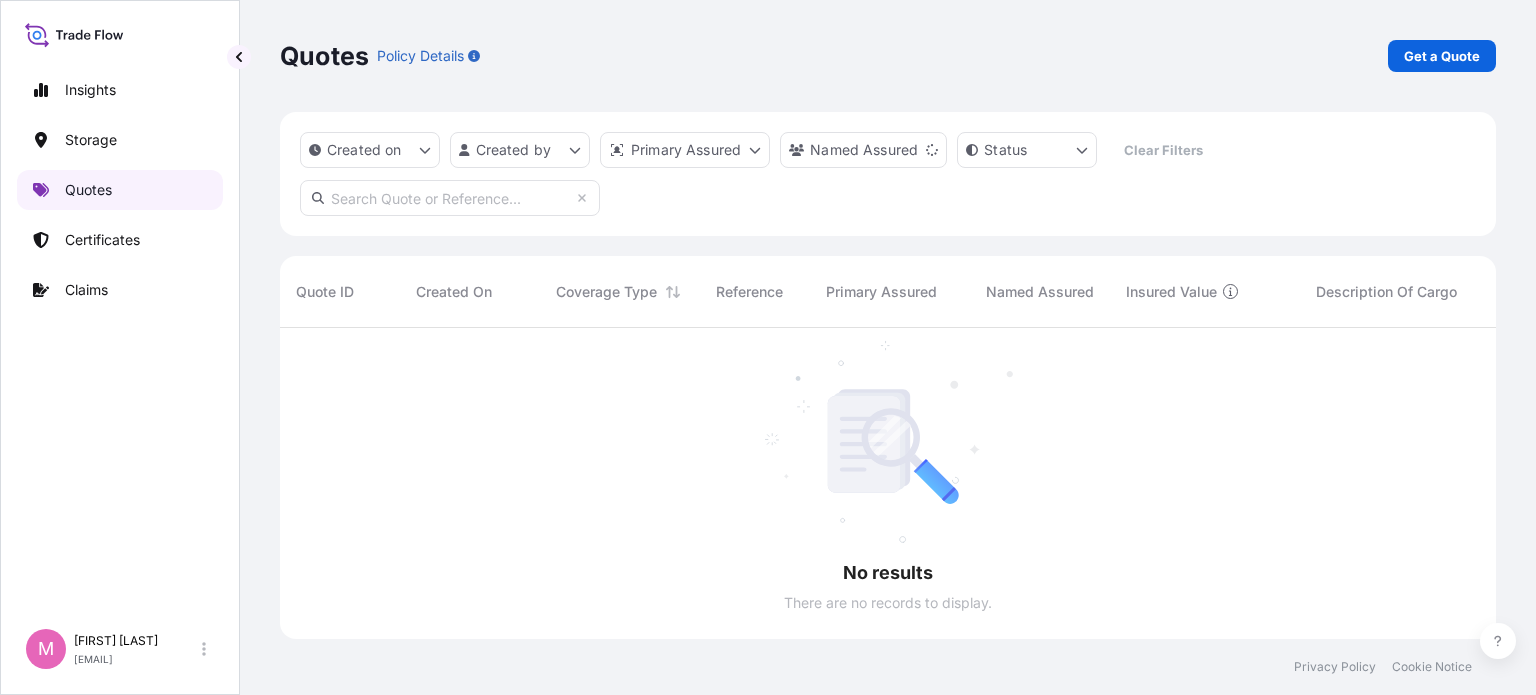 click on "Quotes" at bounding box center [88, 190] 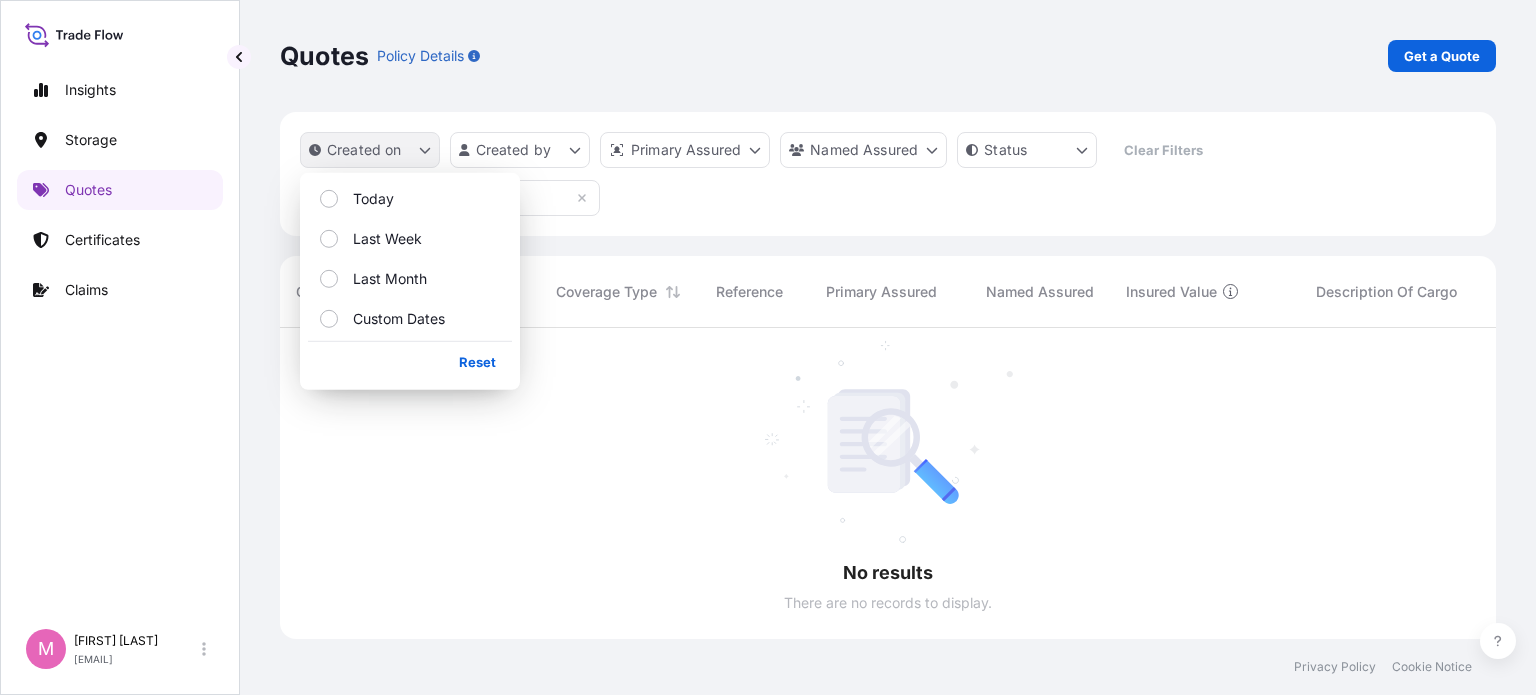 click on "Created on" at bounding box center (364, 150) 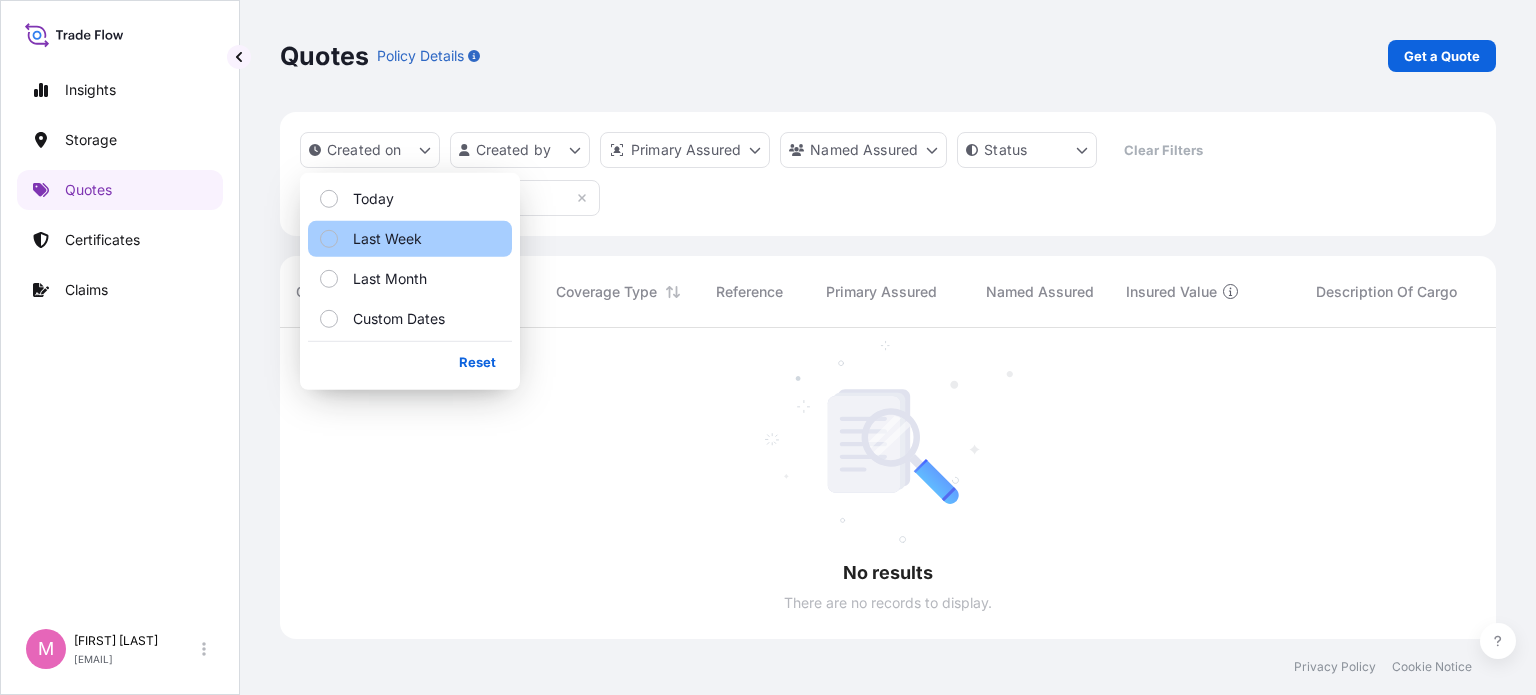 click on "Last Week" at bounding box center [387, 239] 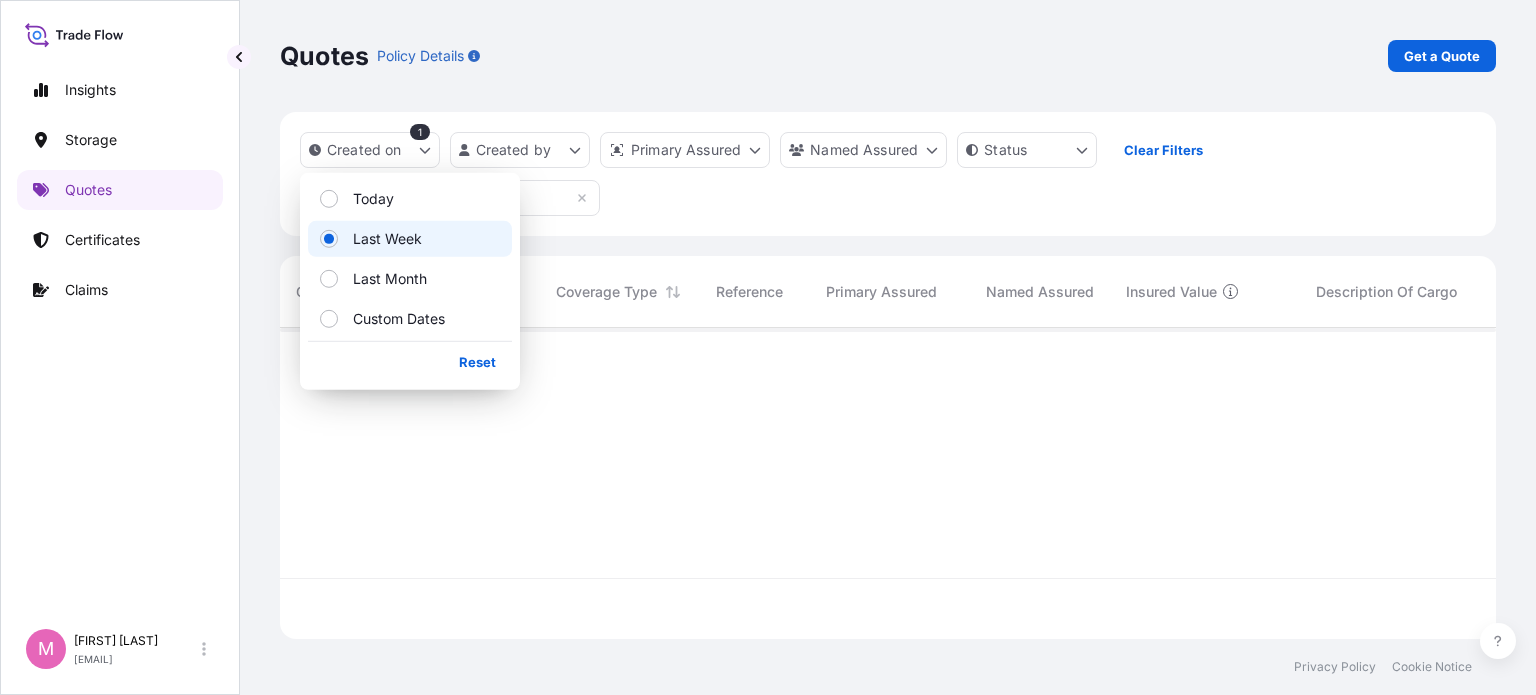 scroll, scrollTop: 307, scrollLeft: 1200, axis: both 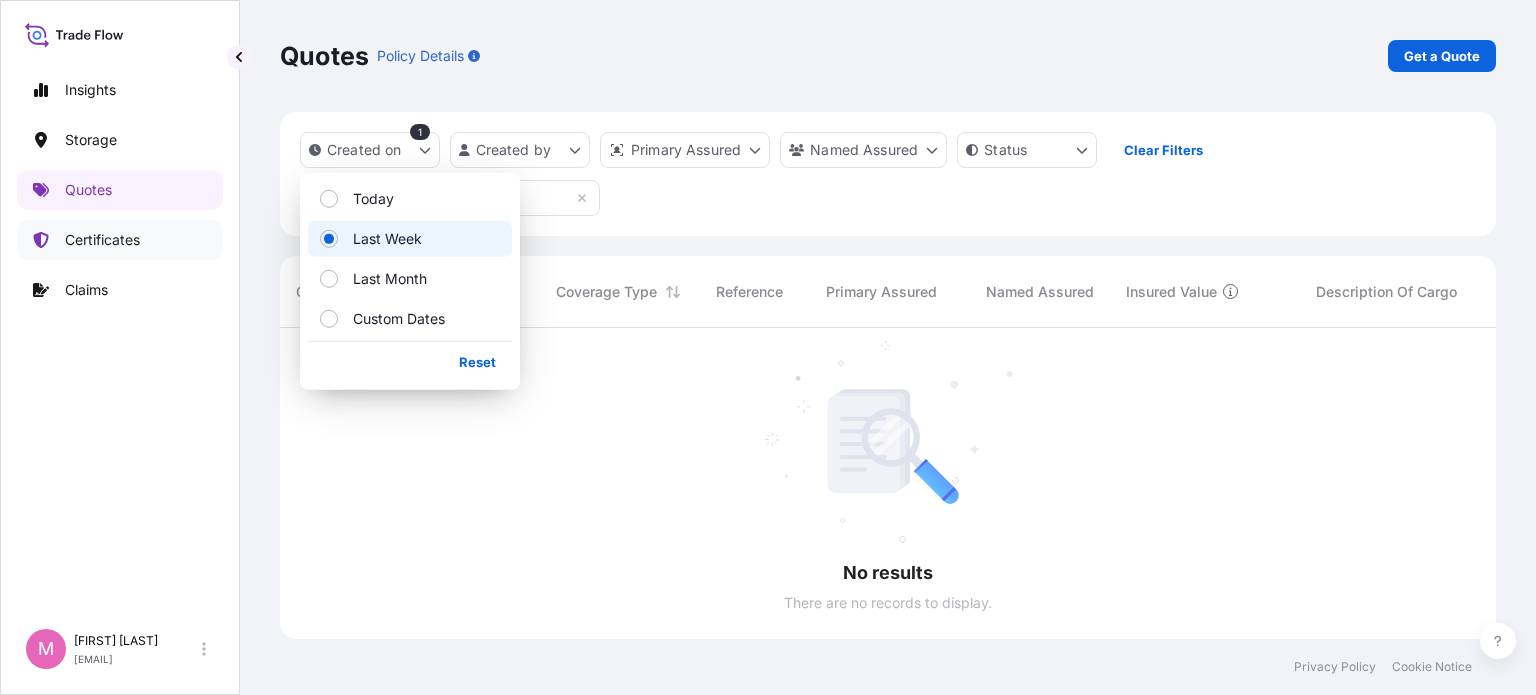 click on "Certificates" at bounding box center [102, 240] 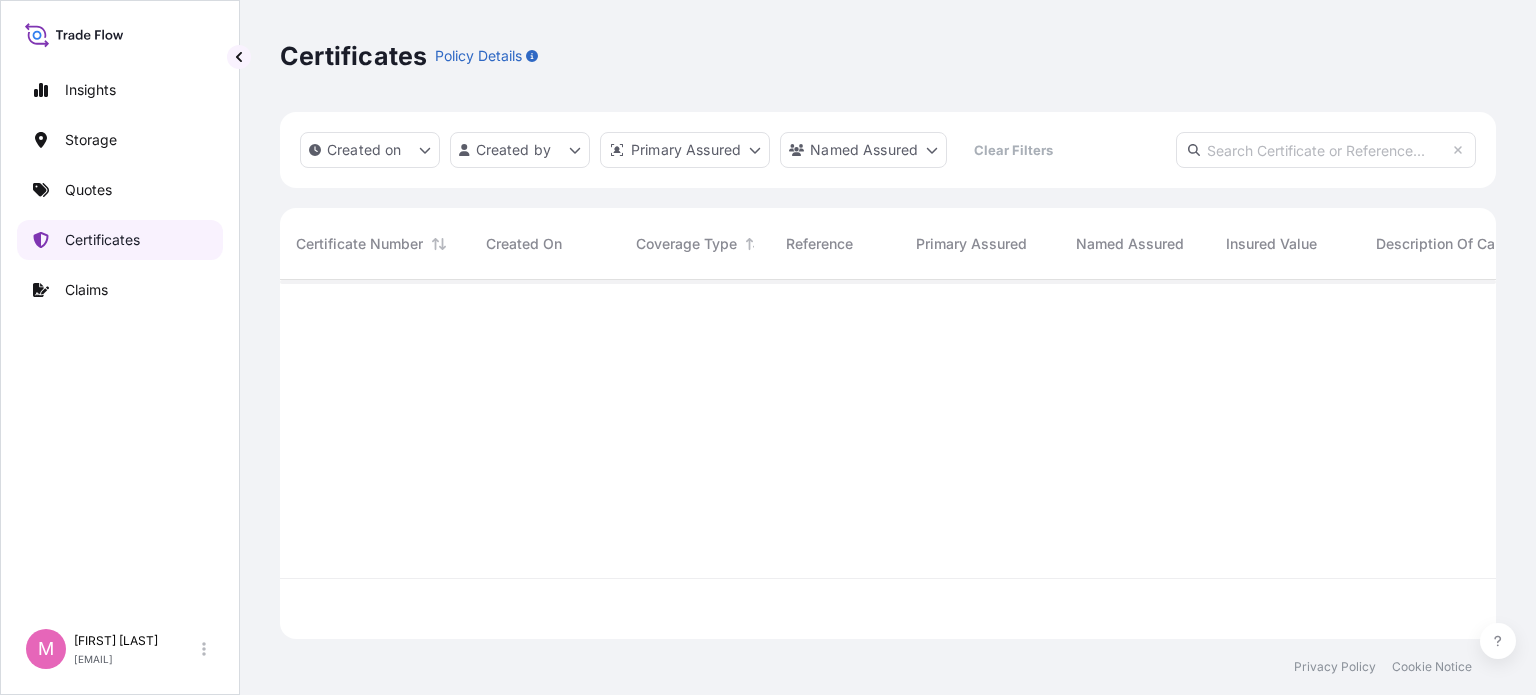 scroll, scrollTop: 16, scrollLeft: 16, axis: both 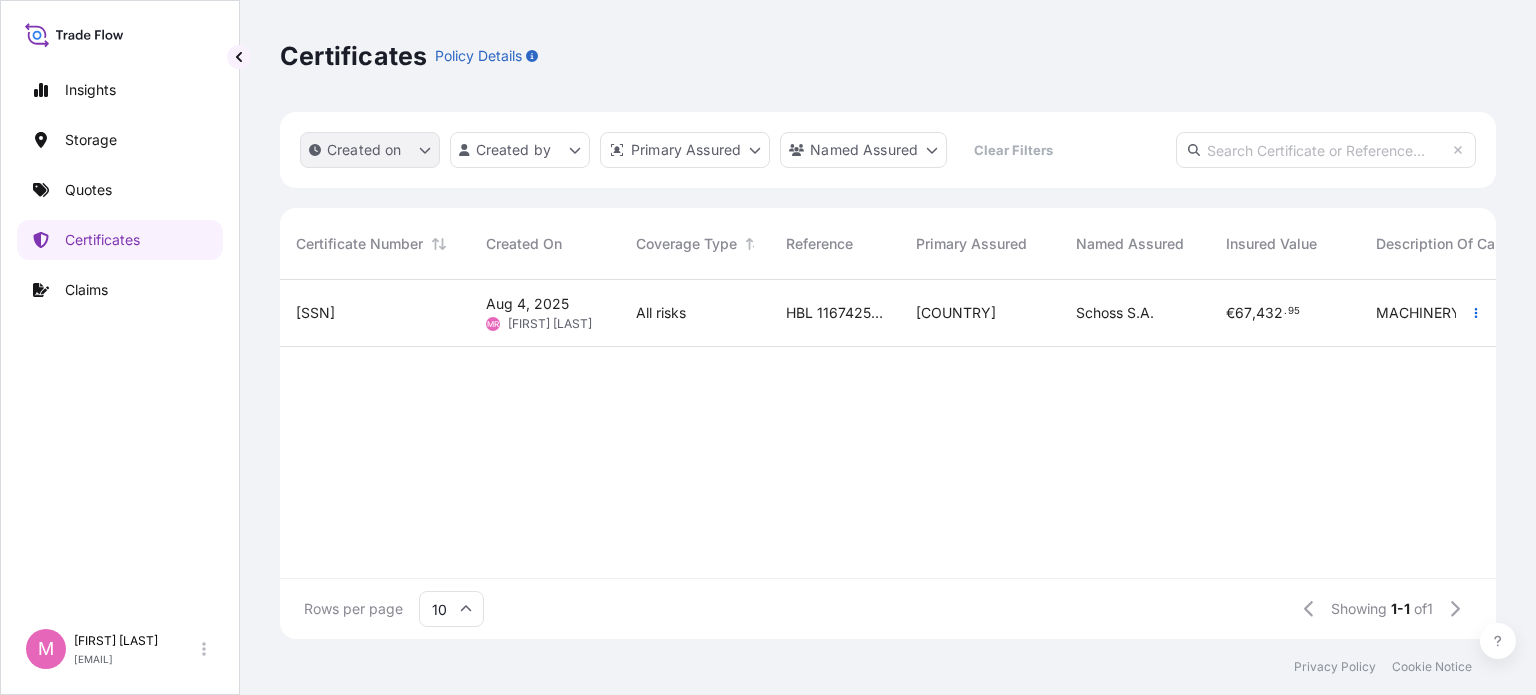 click on "Created on" at bounding box center (364, 150) 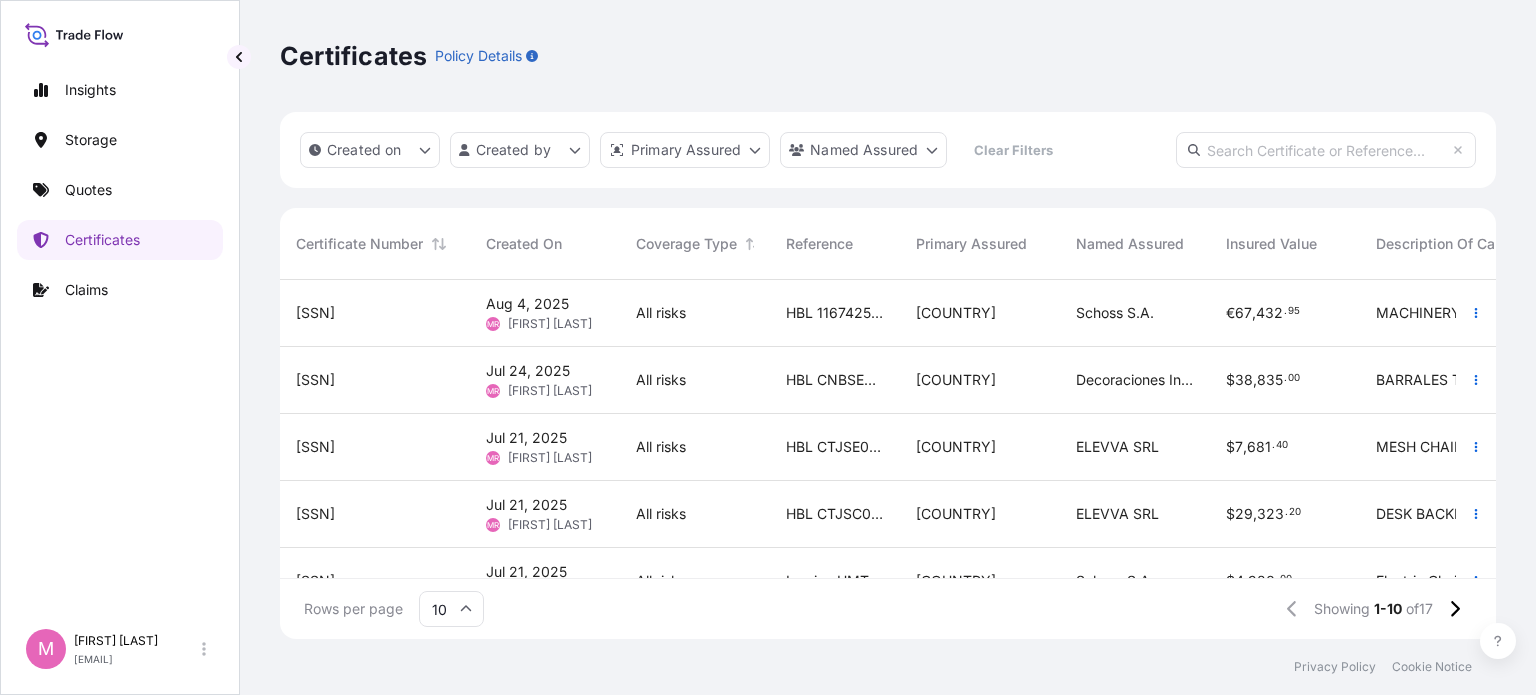 click on "Certificates Policy Details" at bounding box center (888, 56) 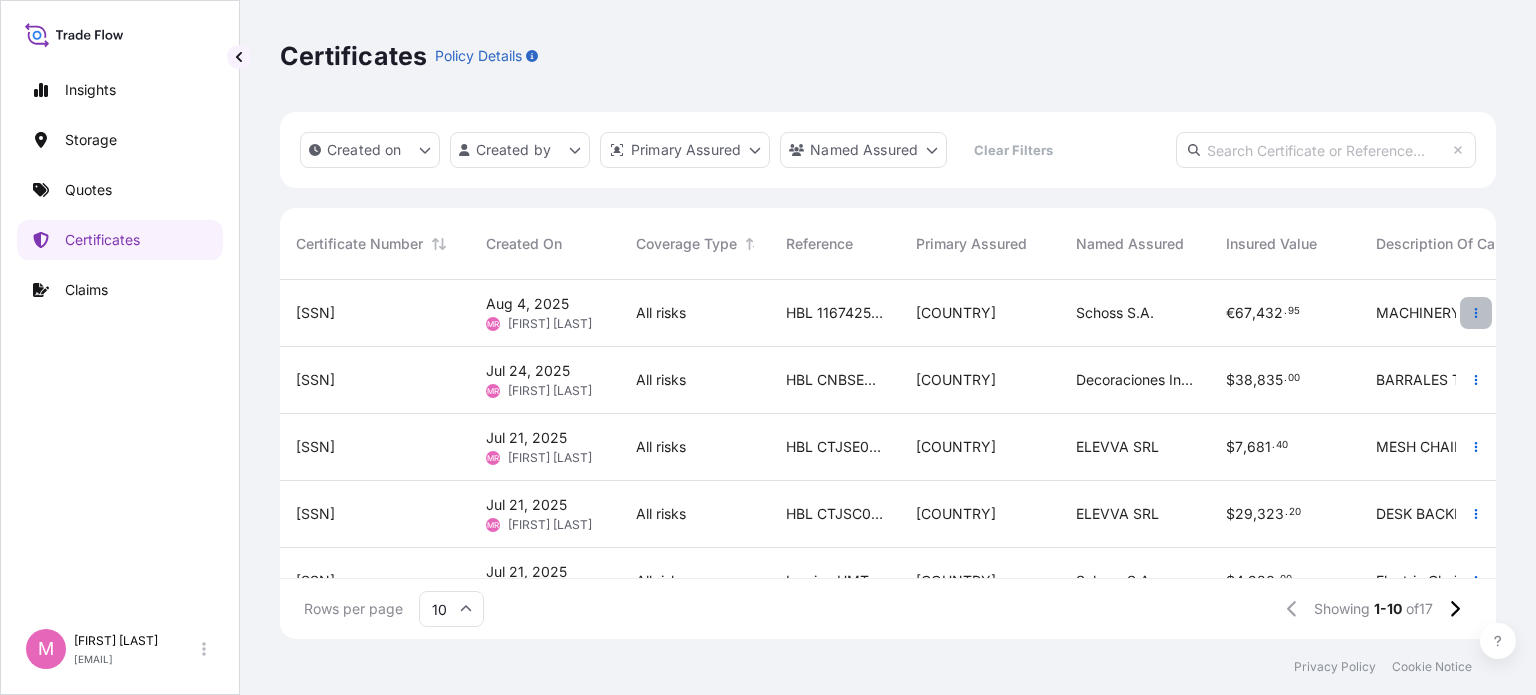 click 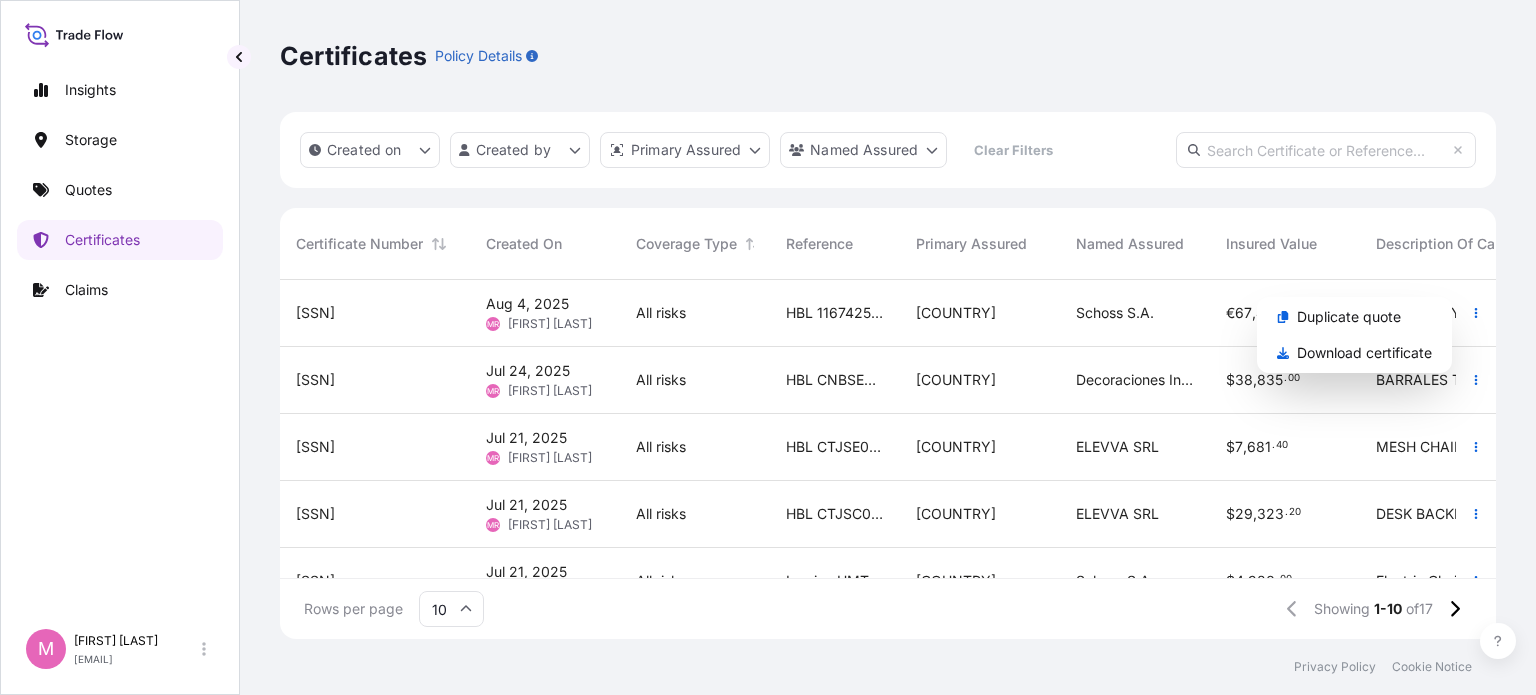 click on "Aug 4, 2025" at bounding box center [527, 304] 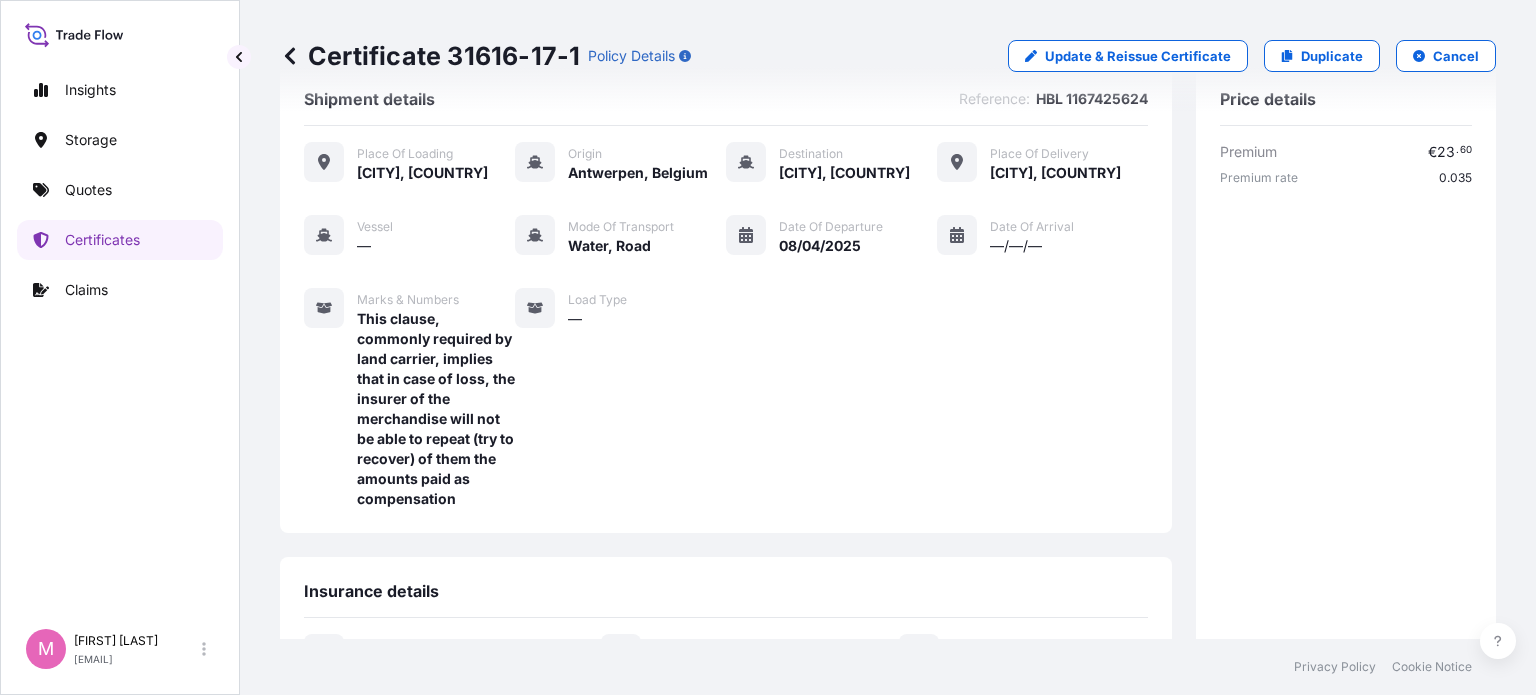 scroll, scrollTop: 0, scrollLeft: 0, axis: both 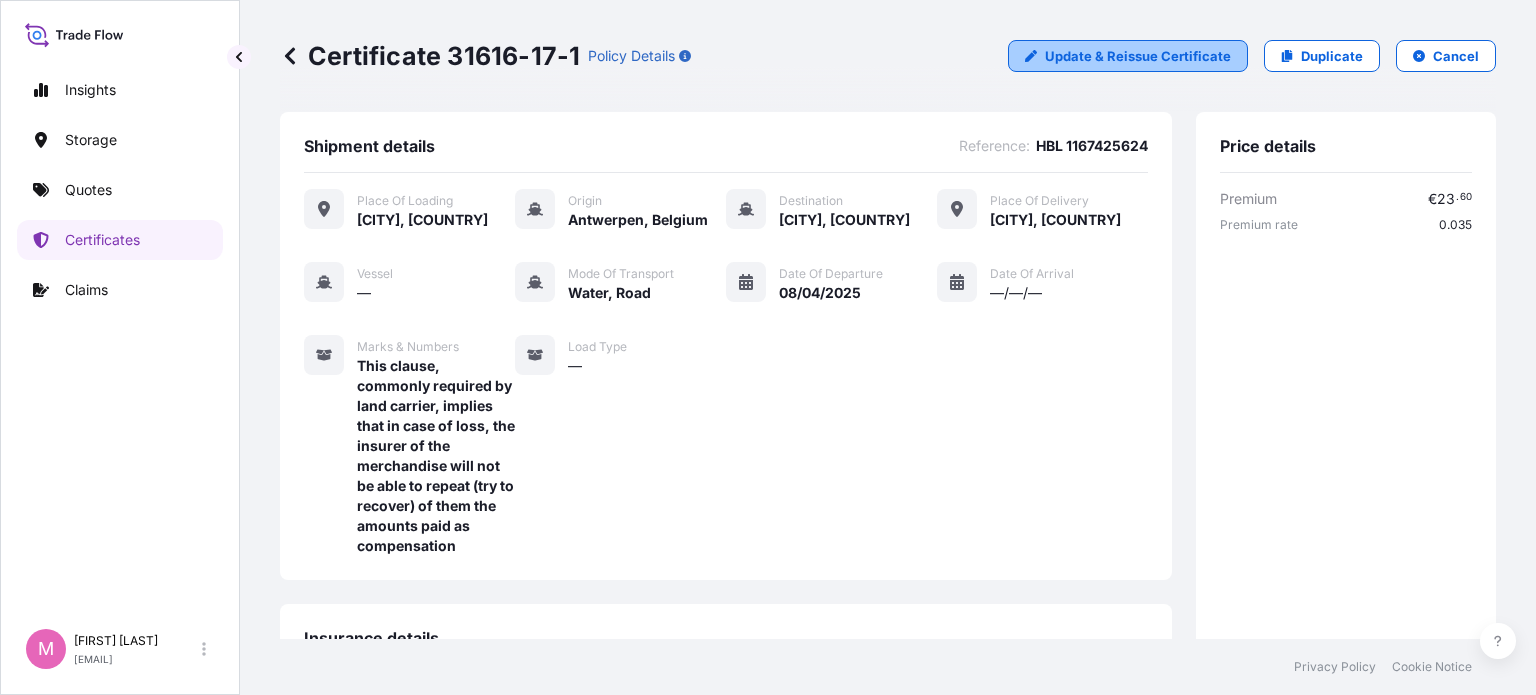 click on "Update & Reissue Certificate" at bounding box center [1138, 56] 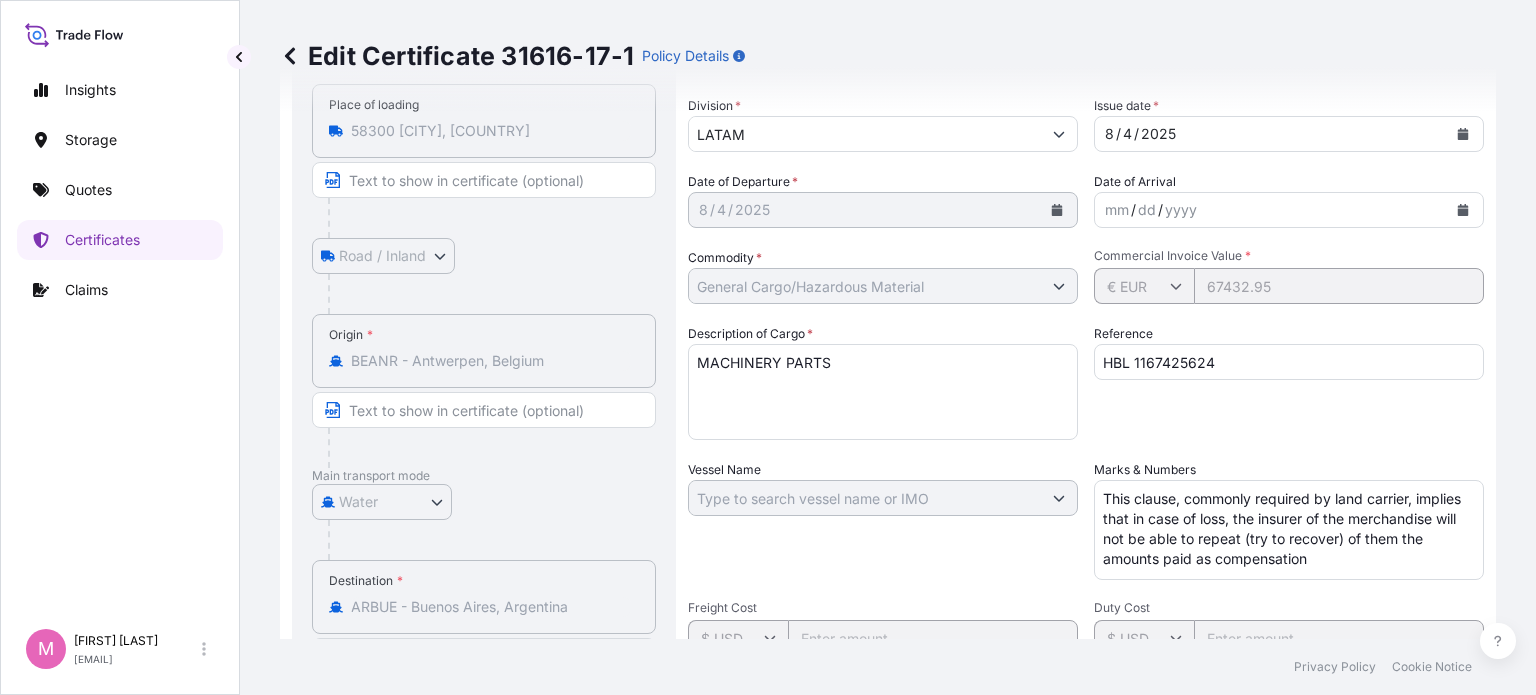 scroll, scrollTop: 0, scrollLeft: 0, axis: both 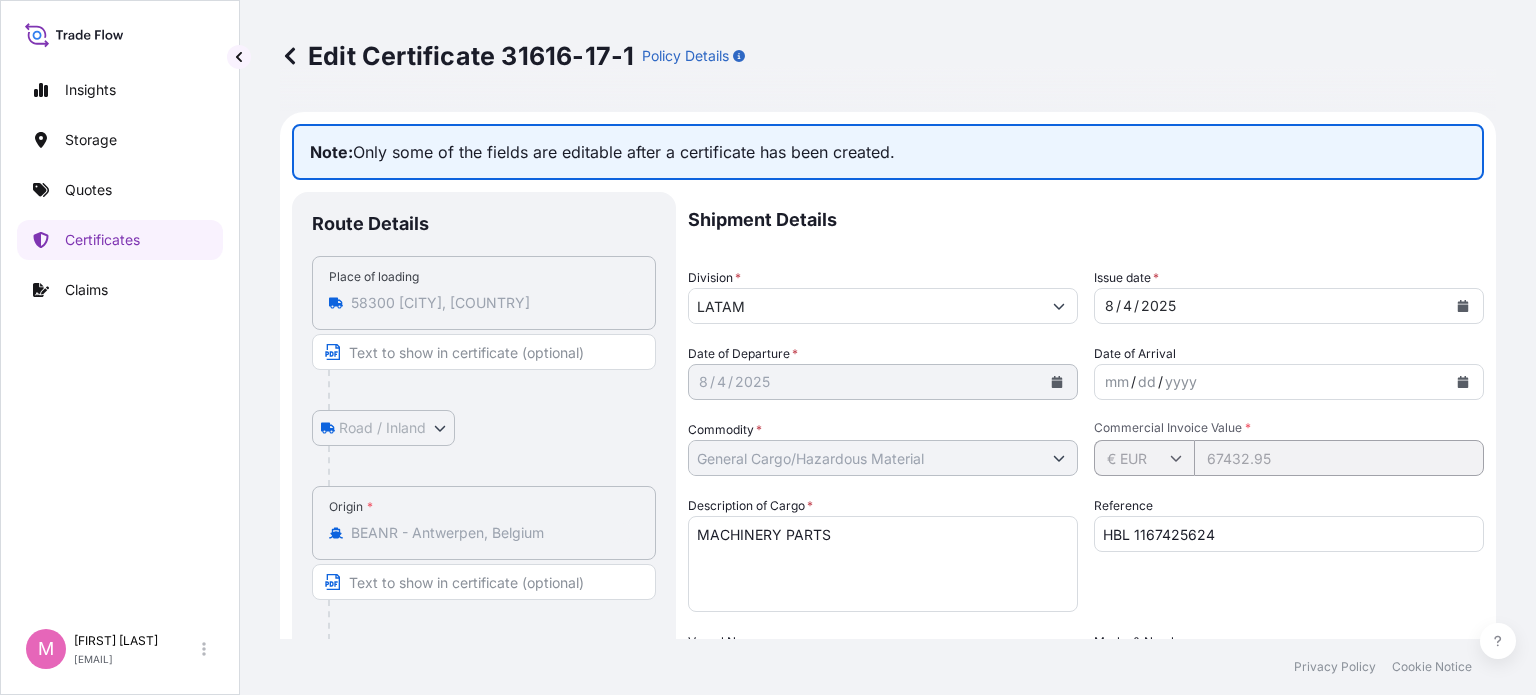drag, startPoint x: 591, startPoint y: 157, endPoint x: 929, endPoint y: 165, distance: 338.09467 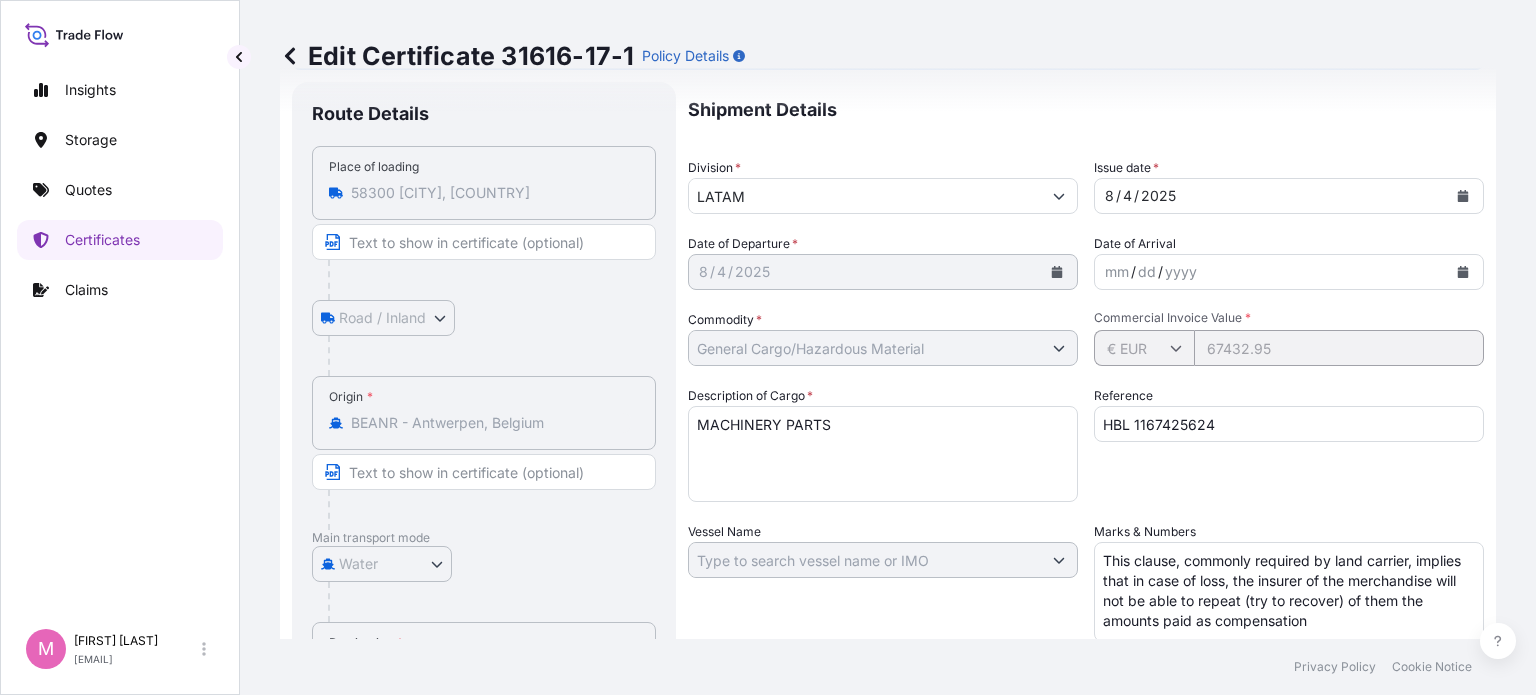 scroll, scrollTop: 0, scrollLeft: 0, axis: both 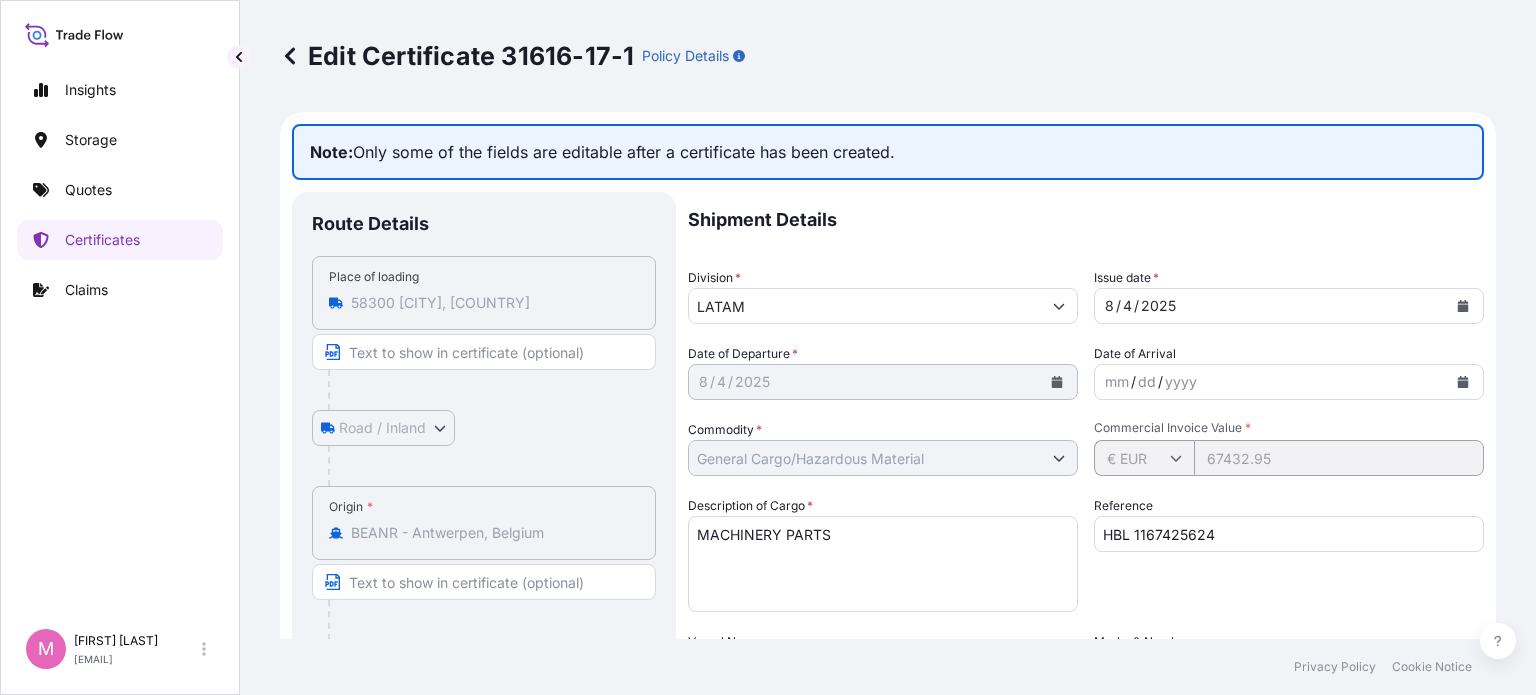 click on "Note:  Only some of the fields are editable after a certificate has been created." at bounding box center (888, 152) 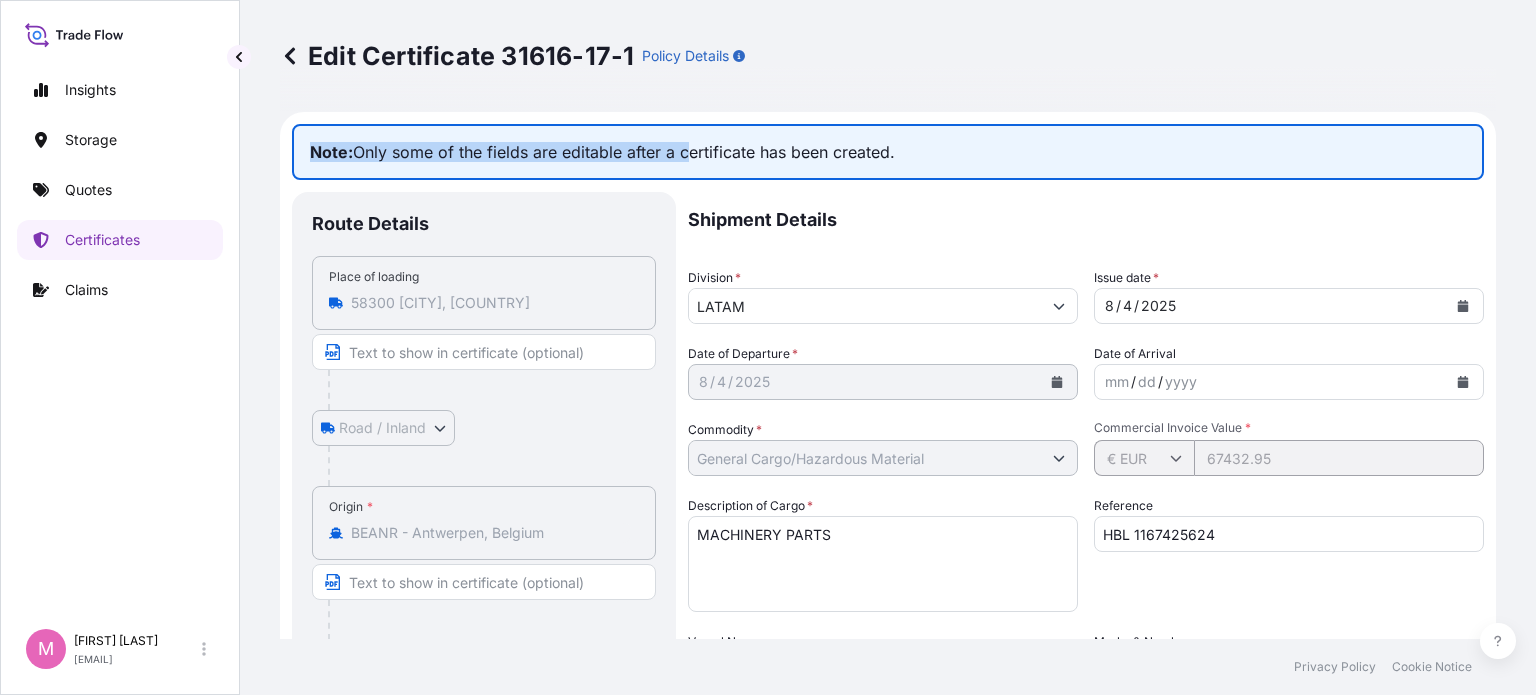 drag, startPoint x: 312, startPoint y: 152, endPoint x: 685, endPoint y: 163, distance: 373.16217 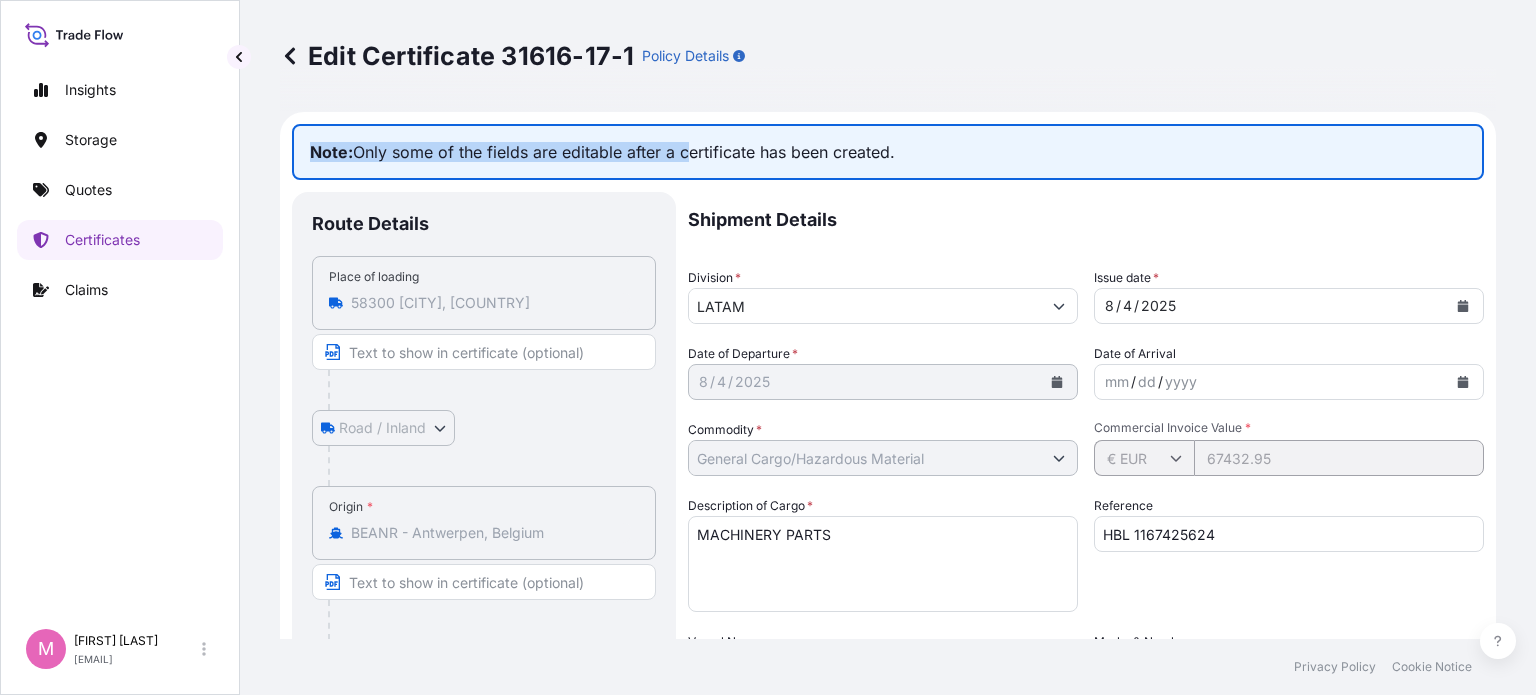 click on "Note:  Only some of the fields are editable after a certificate has been created." at bounding box center (888, 152) 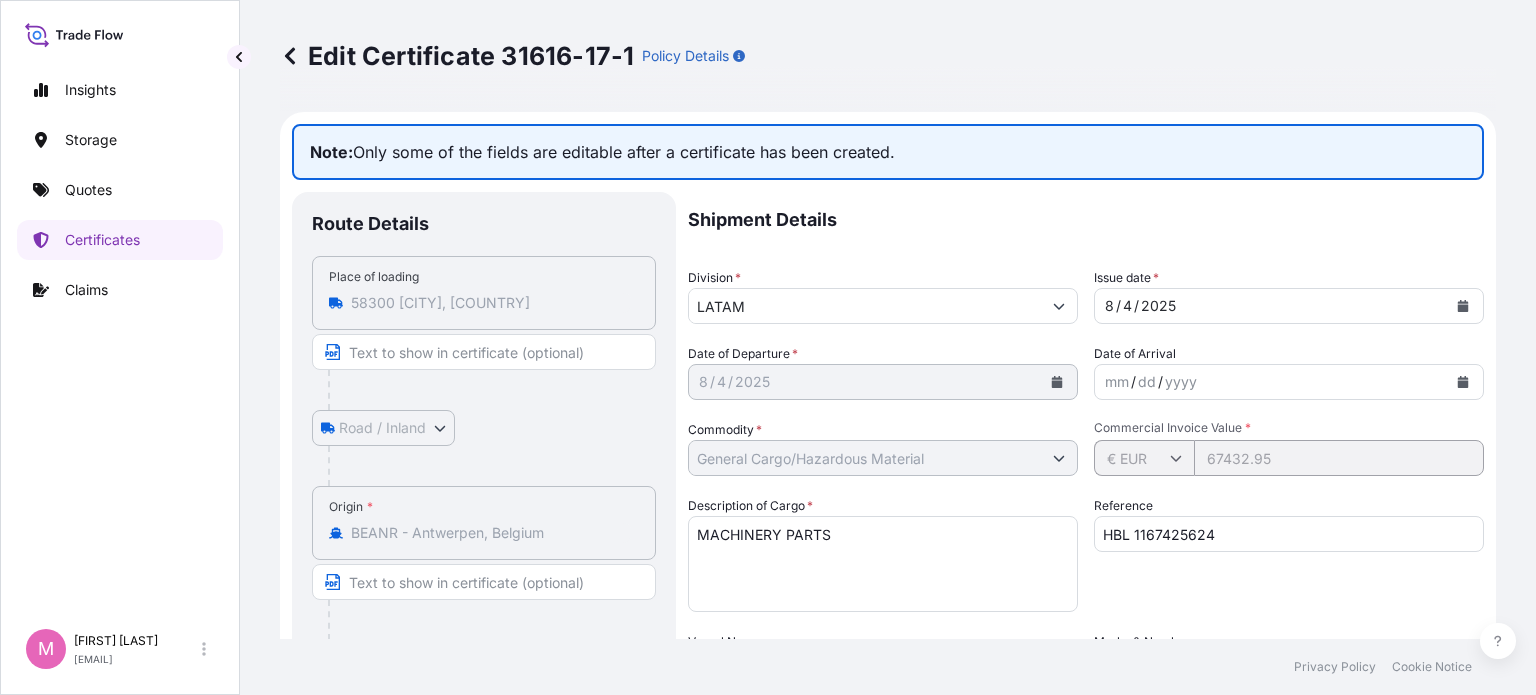 click on "Policy Details" at bounding box center [685, 56] 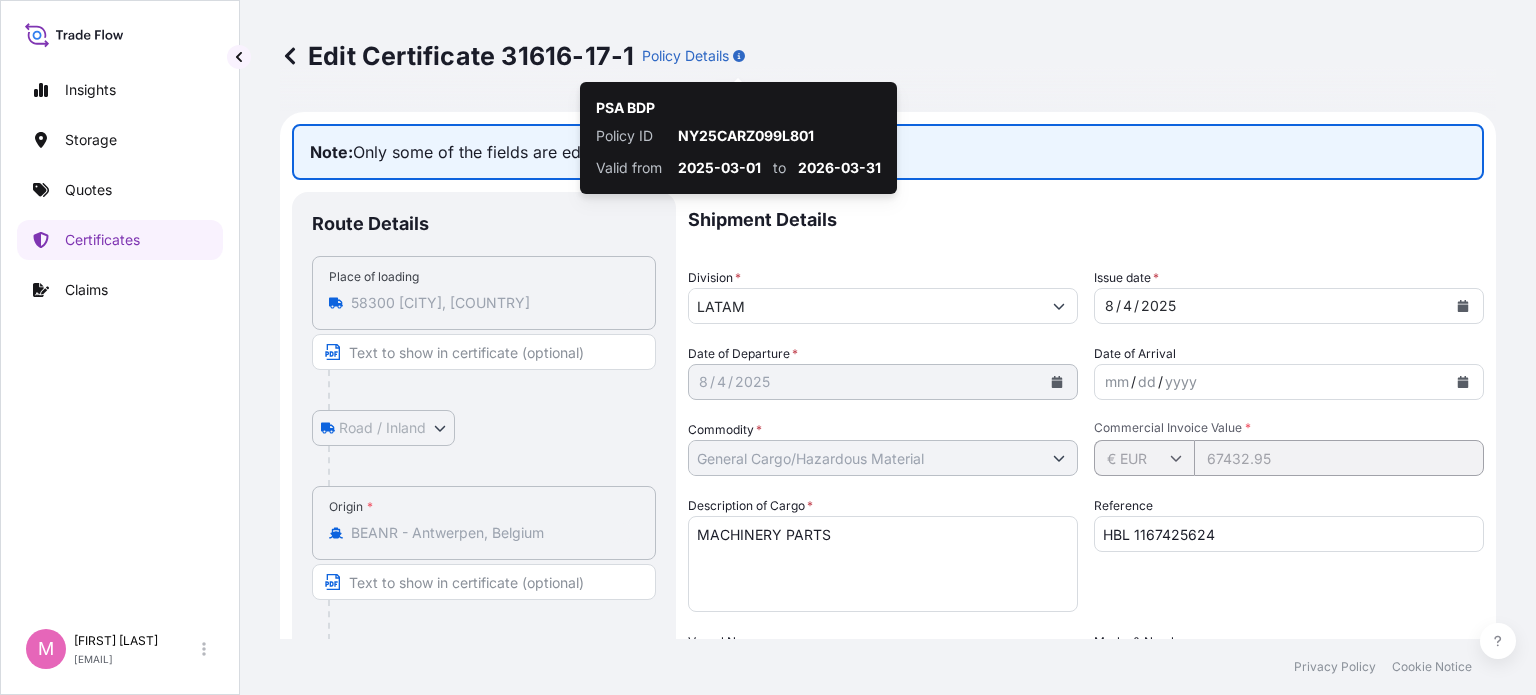 click on "Edit Certificate 31616-17-1 Policy Details" at bounding box center (888, 56) 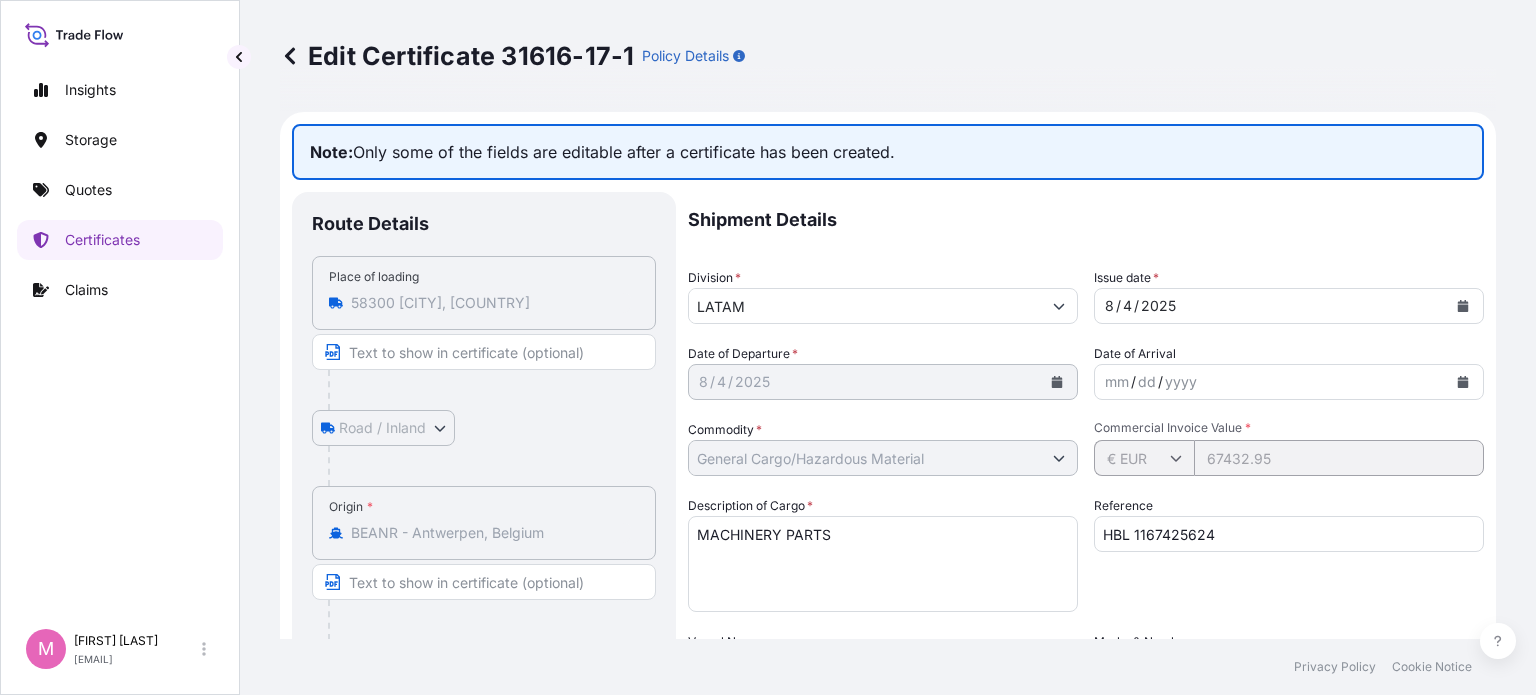 scroll, scrollTop: 200, scrollLeft: 0, axis: vertical 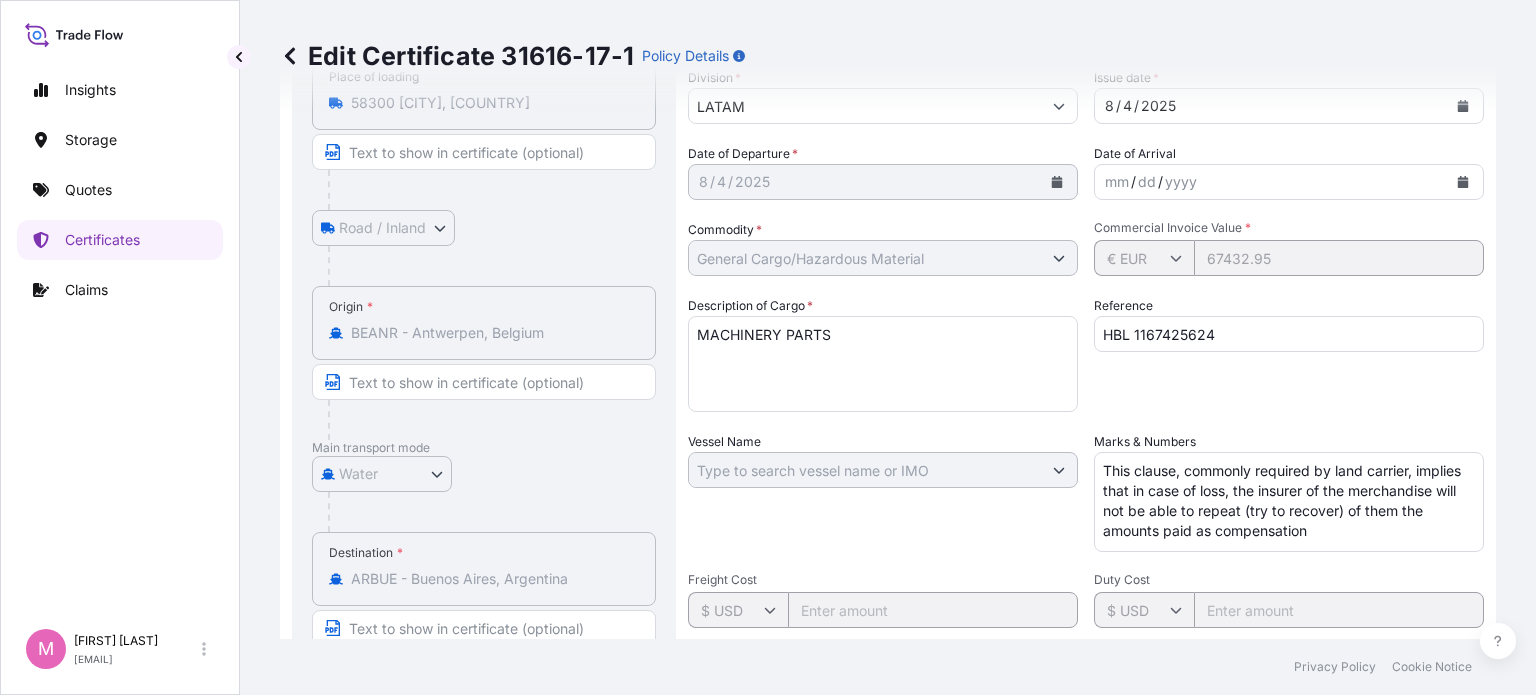 click on "Edit Certificate 31616-17-1 Policy Details" at bounding box center (888, 56) 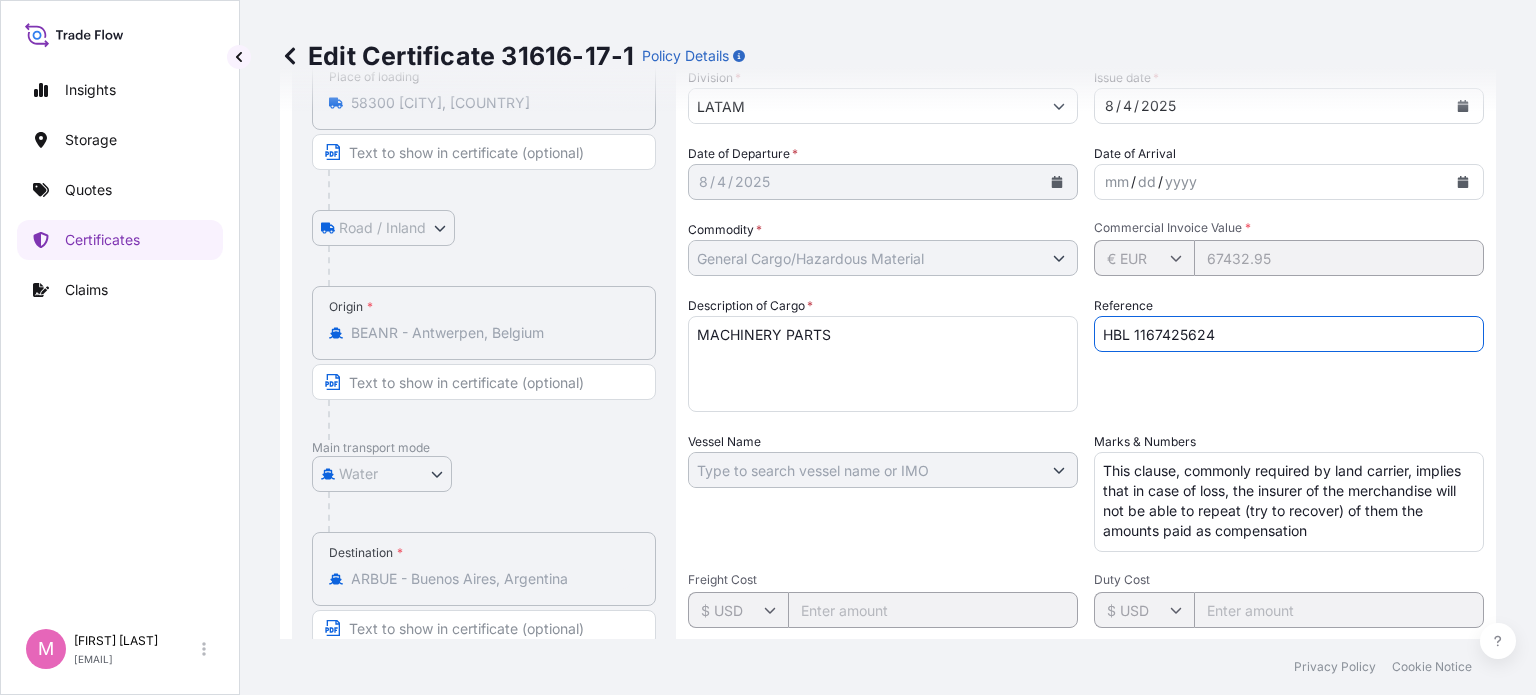 click on "HBL 1167425624" at bounding box center (1289, 334) 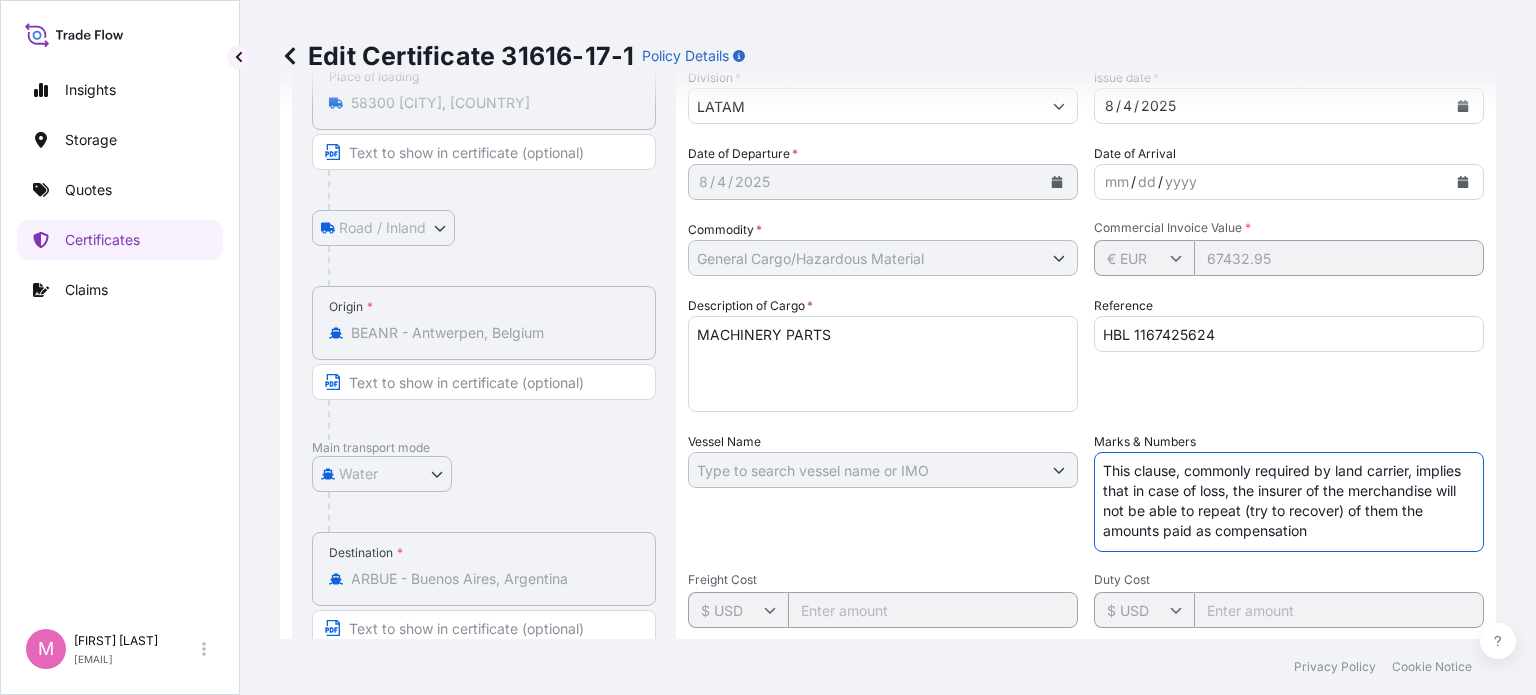 click on "This clause, commonly required by land carrier, implies that in case of loss, the insurer of the merchandise will not be able to repeat (try to recover) of them the amounts paid as compensation" at bounding box center [1289, 502] 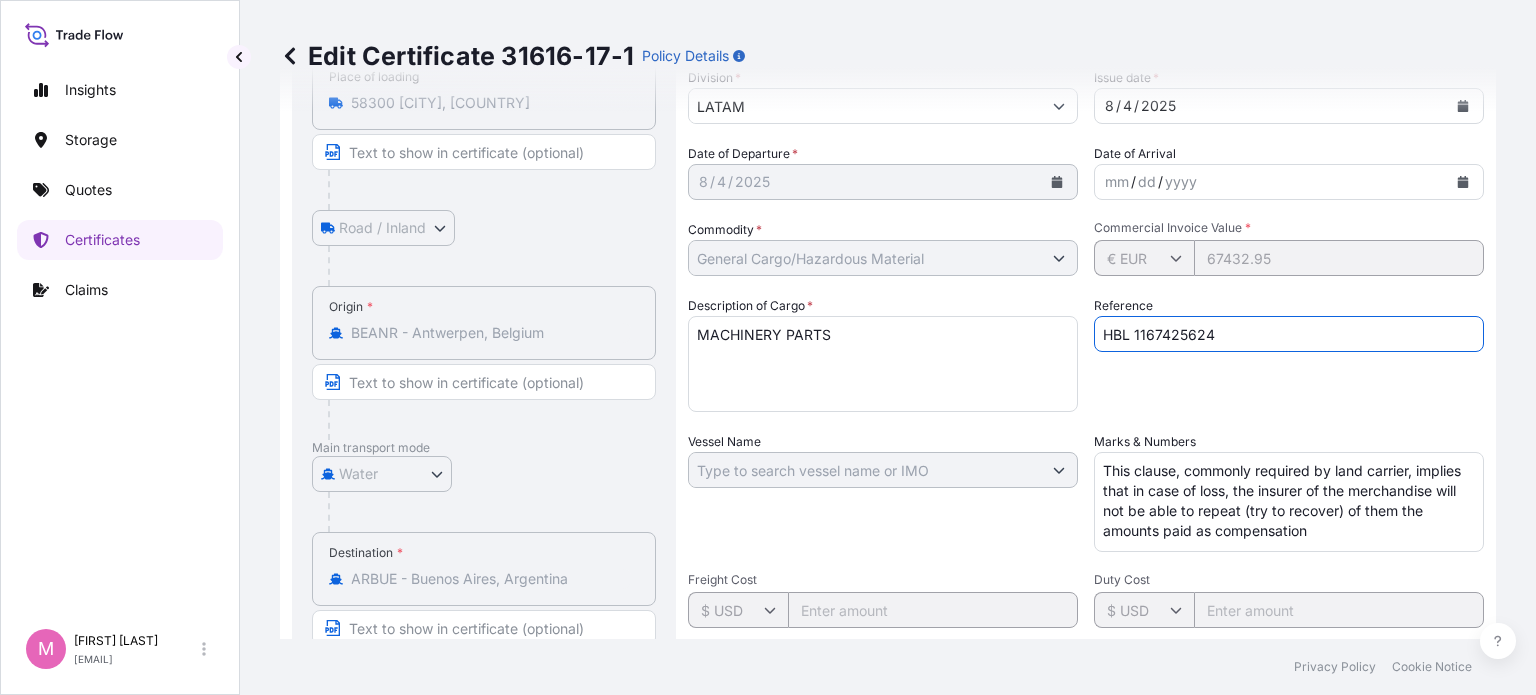 click on "HBL 1167425624" at bounding box center (1289, 334) 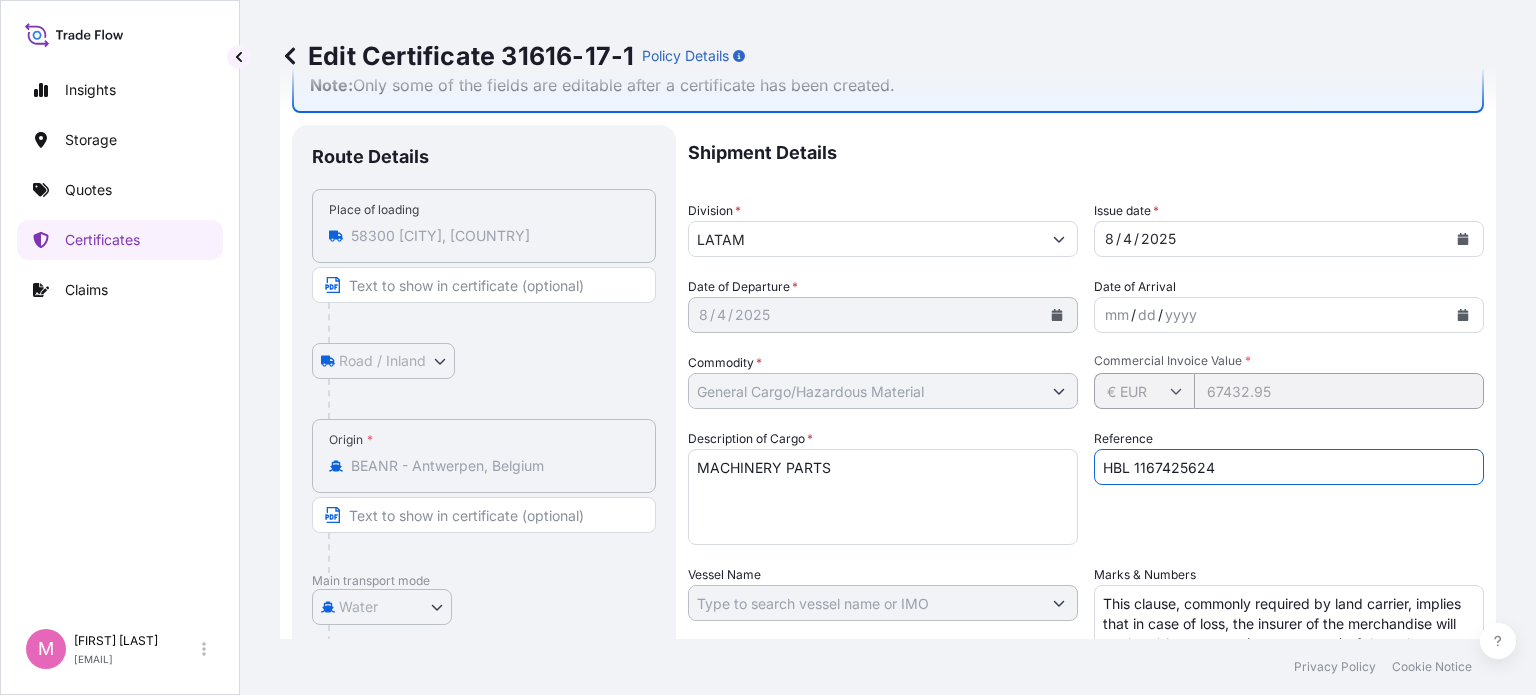 scroll, scrollTop: 100, scrollLeft: 0, axis: vertical 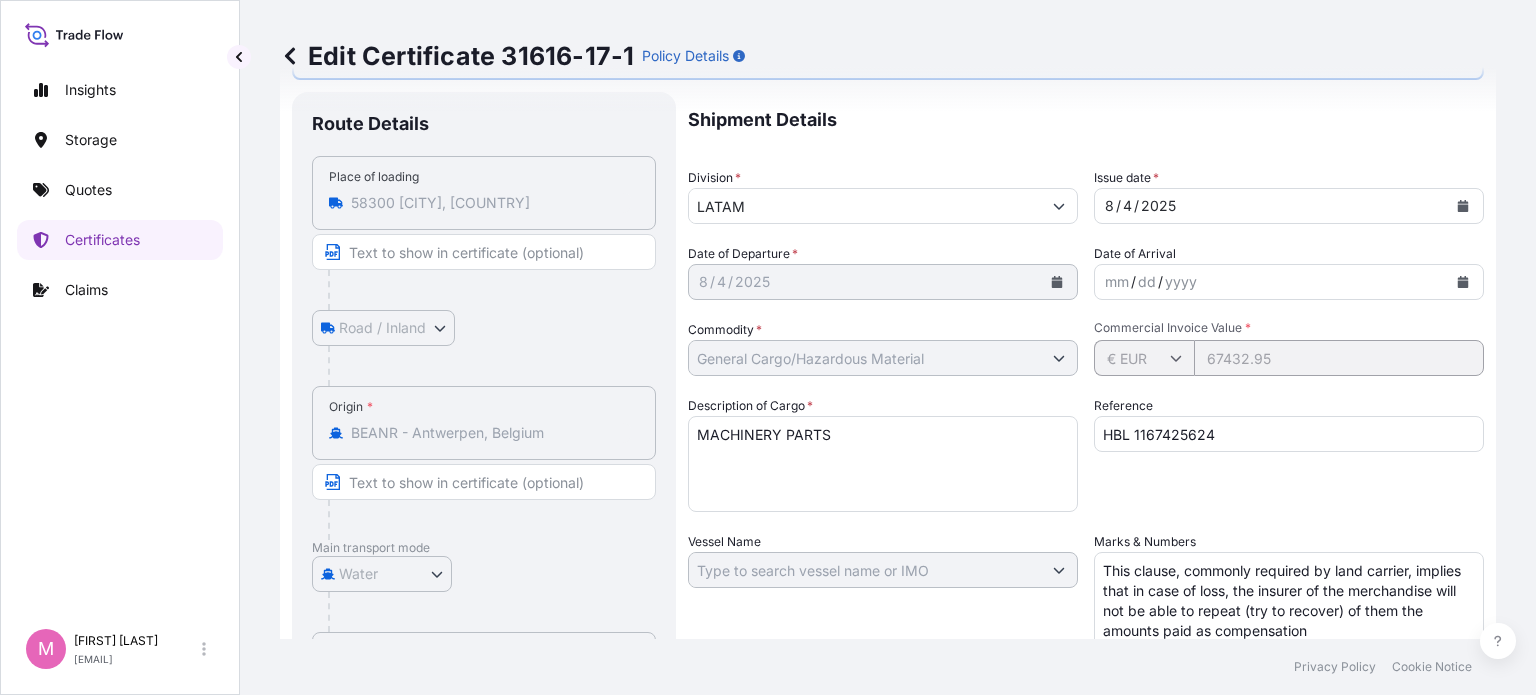 click 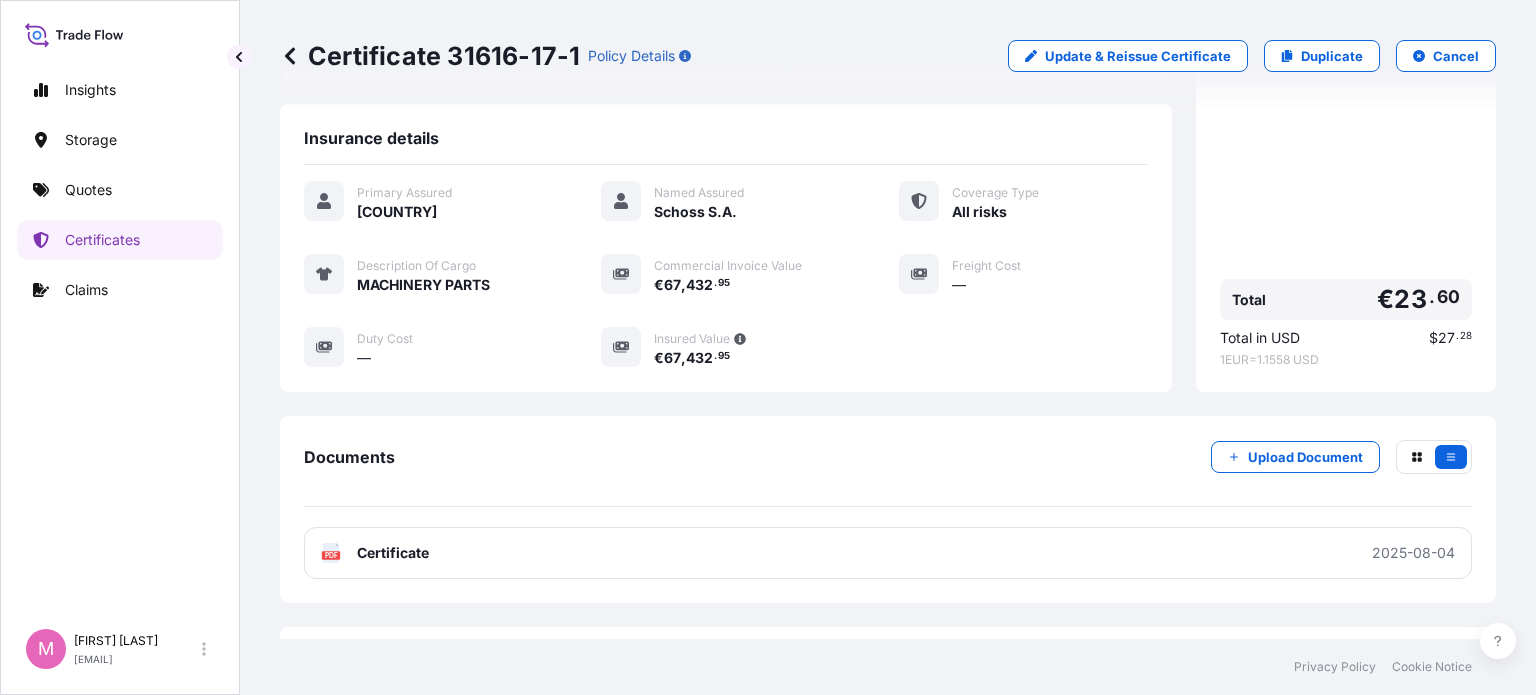 scroll, scrollTop: 600, scrollLeft: 0, axis: vertical 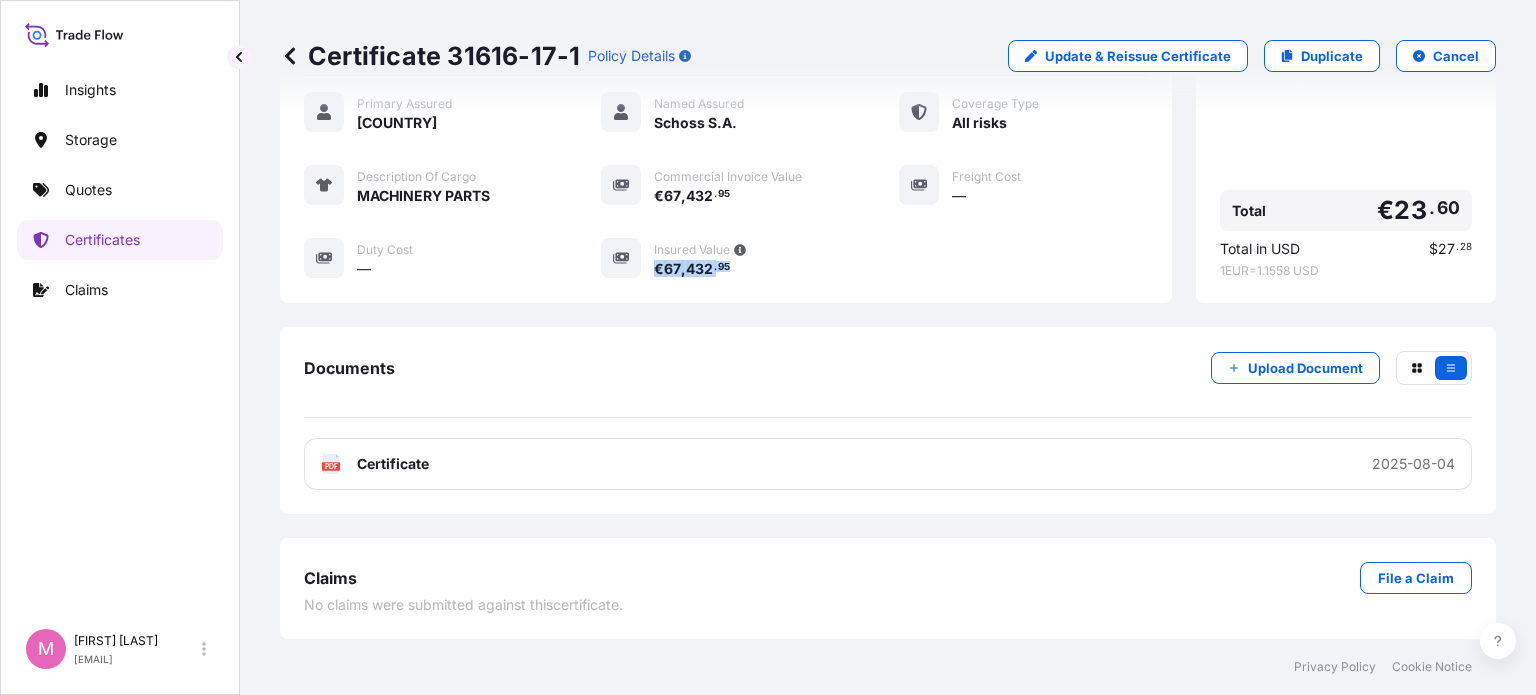 drag, startPoint x: 647, startPoint y: 267, endPoint x: 733, endPoint y: 267, distance: 86 